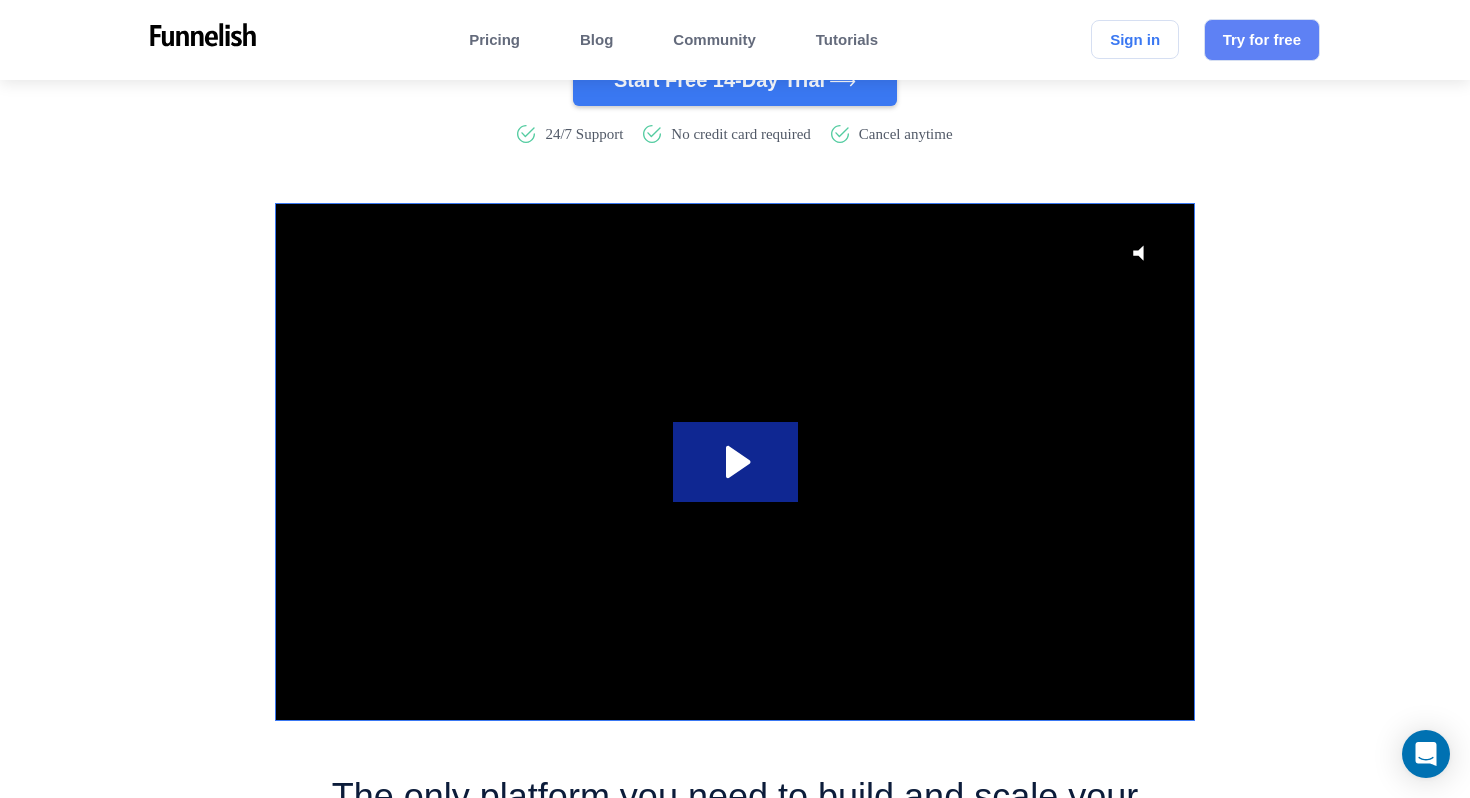 scroll, scrollTop: 372, scrollLeft: 0, axis: vertical 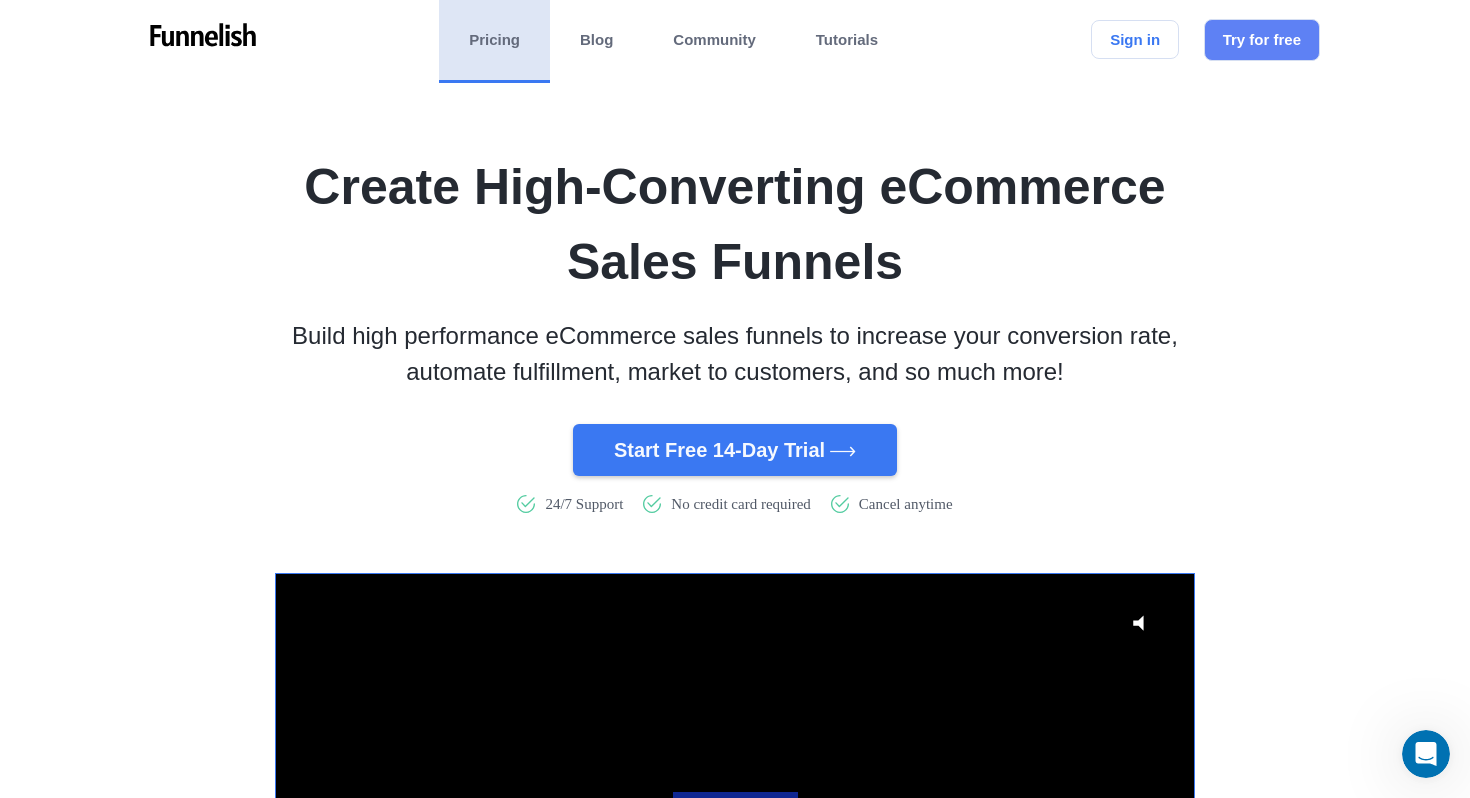 click on "Pricing" at bounding box center (494, 40) 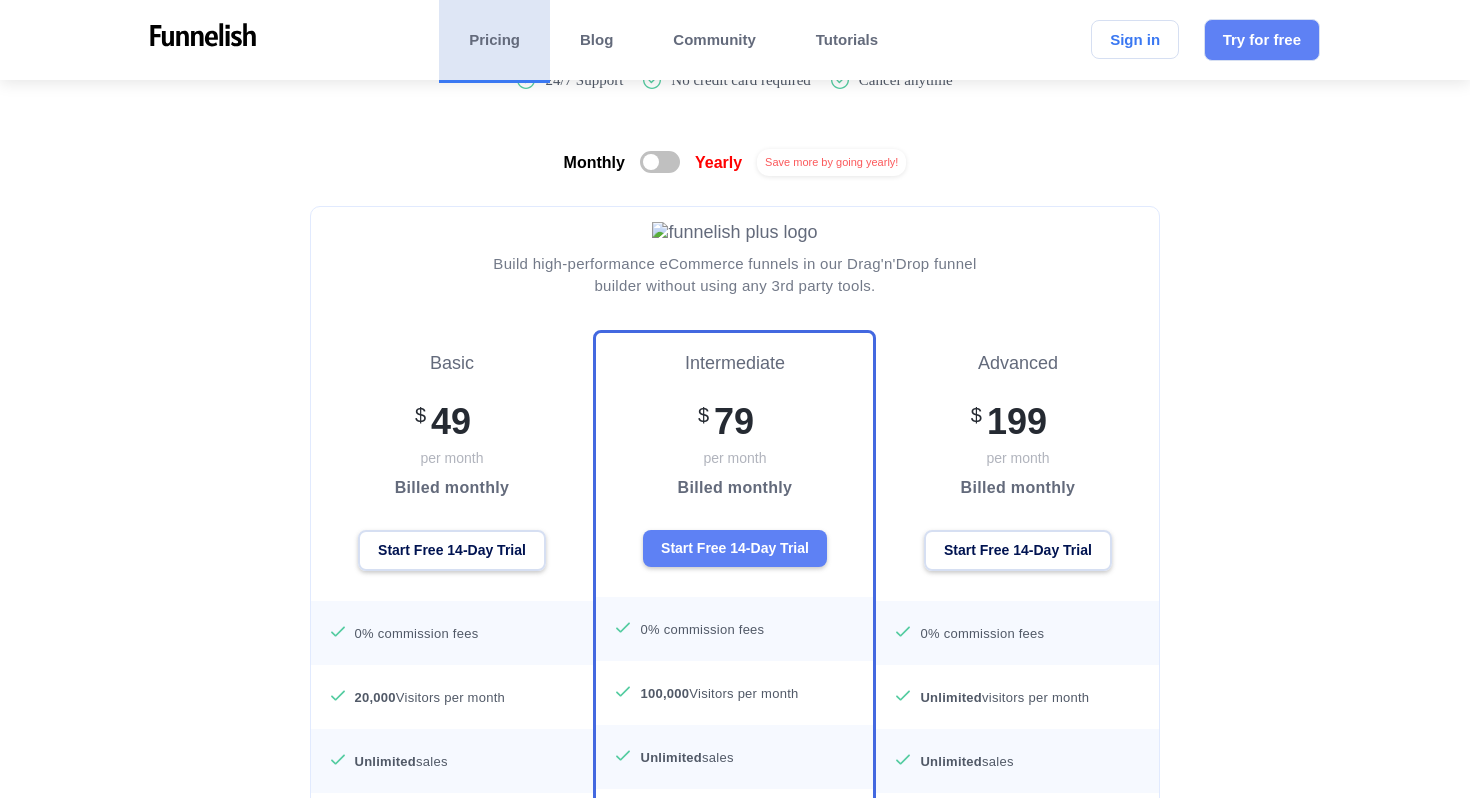scroll, scrollTop: 0, scrollLeft: 0, axis: both 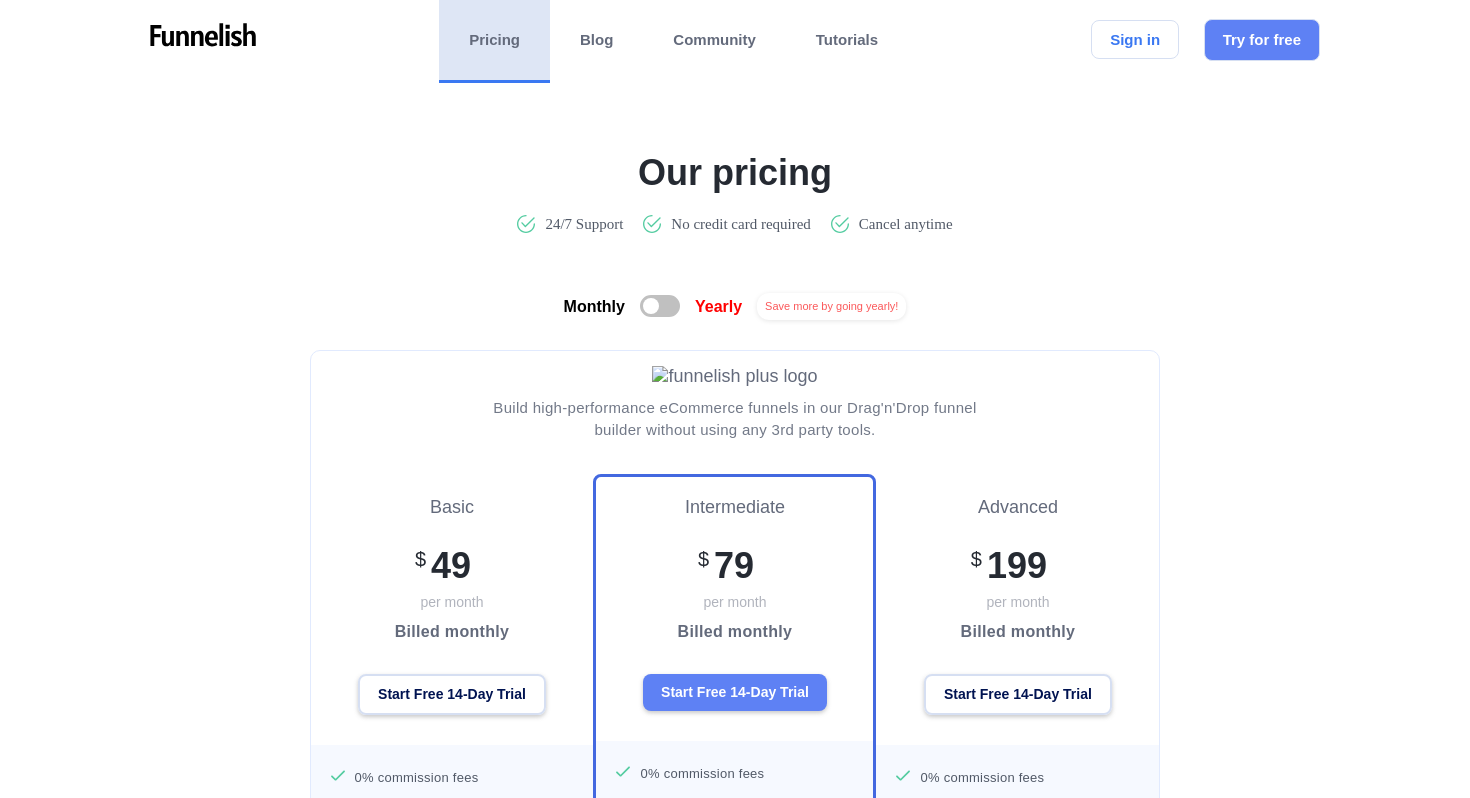 click at bounding box center (660, 306) 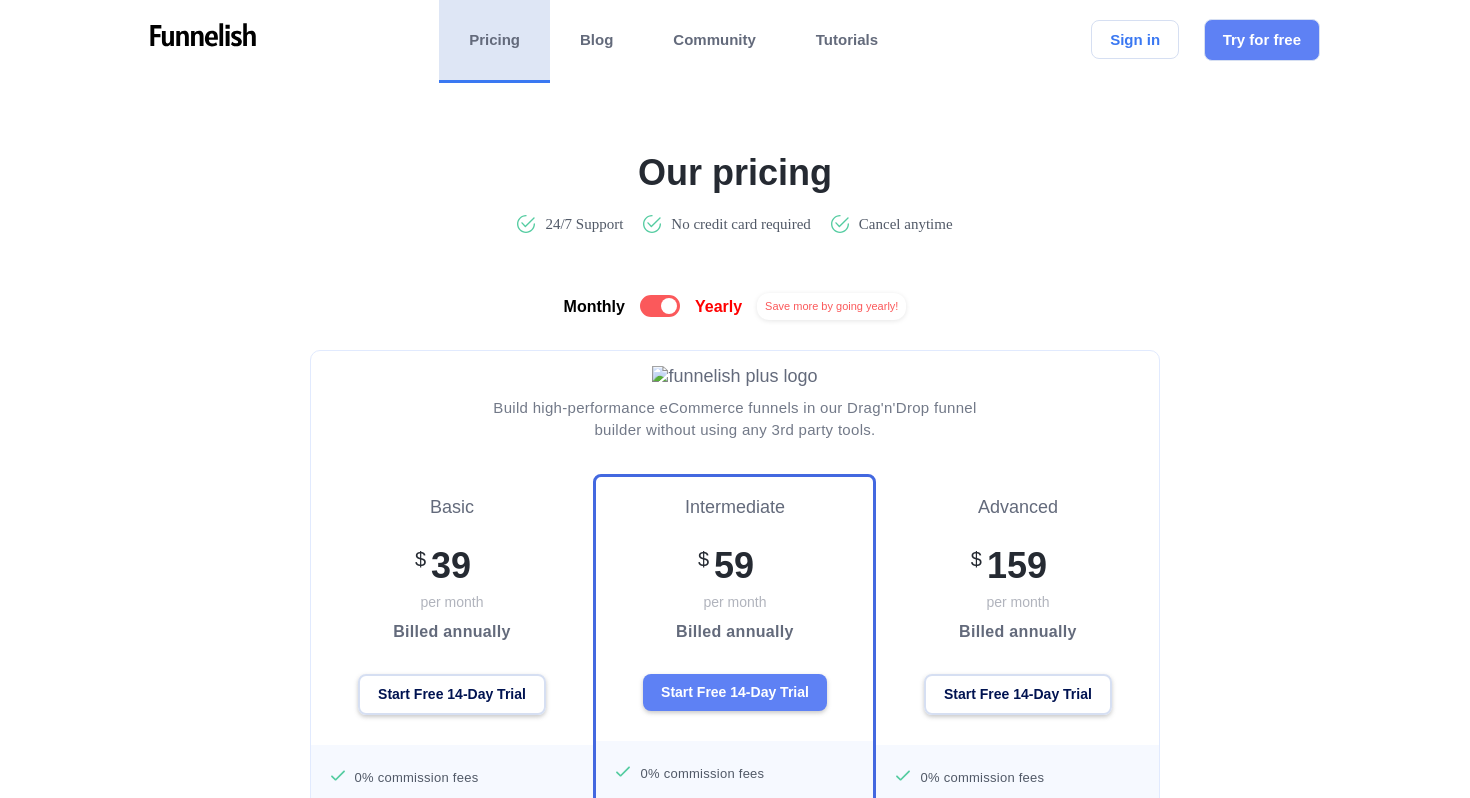 click at bounding box center [669, 306] 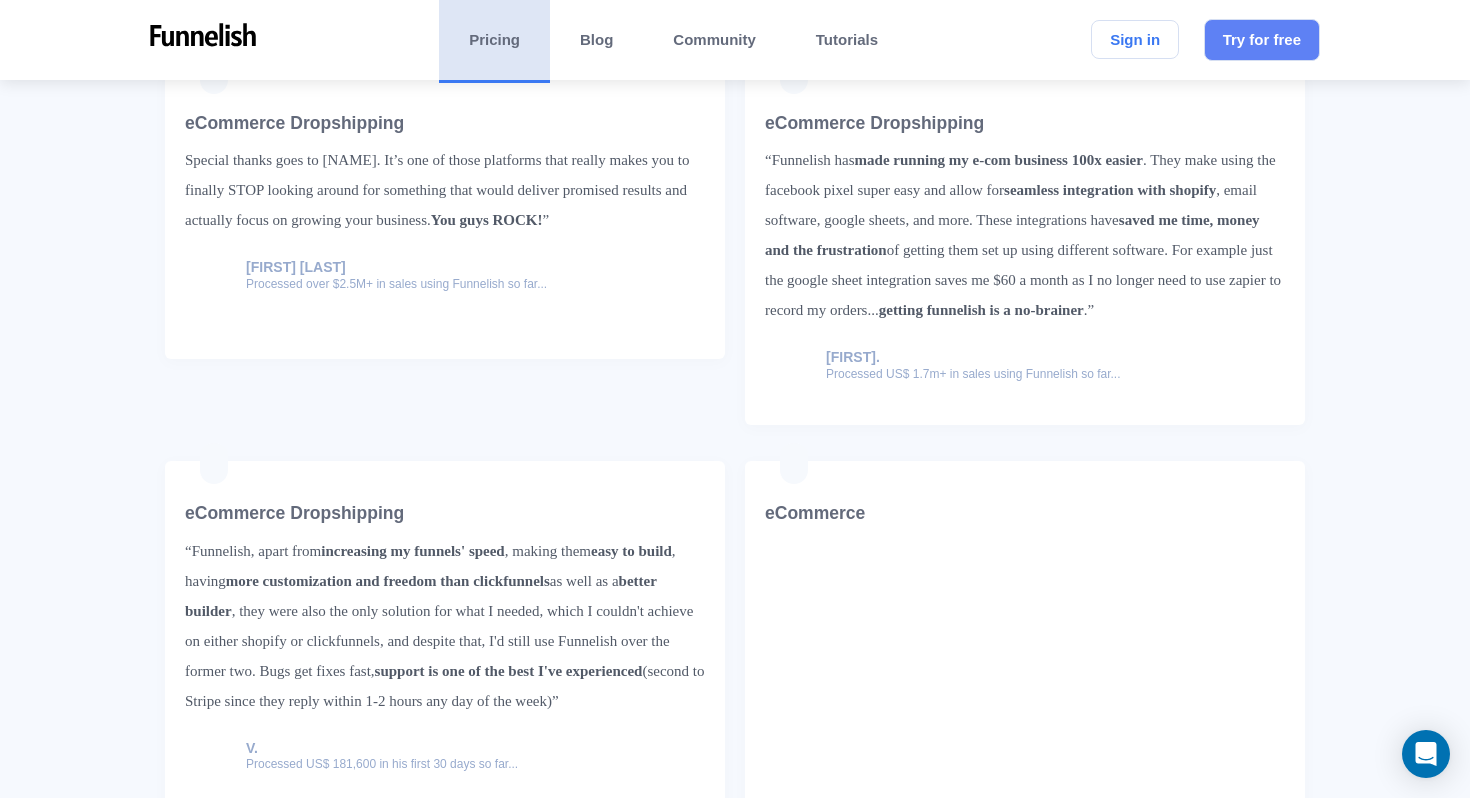 scroll, scrollTop: 2129, scrollLeft: 0, axis: vertical 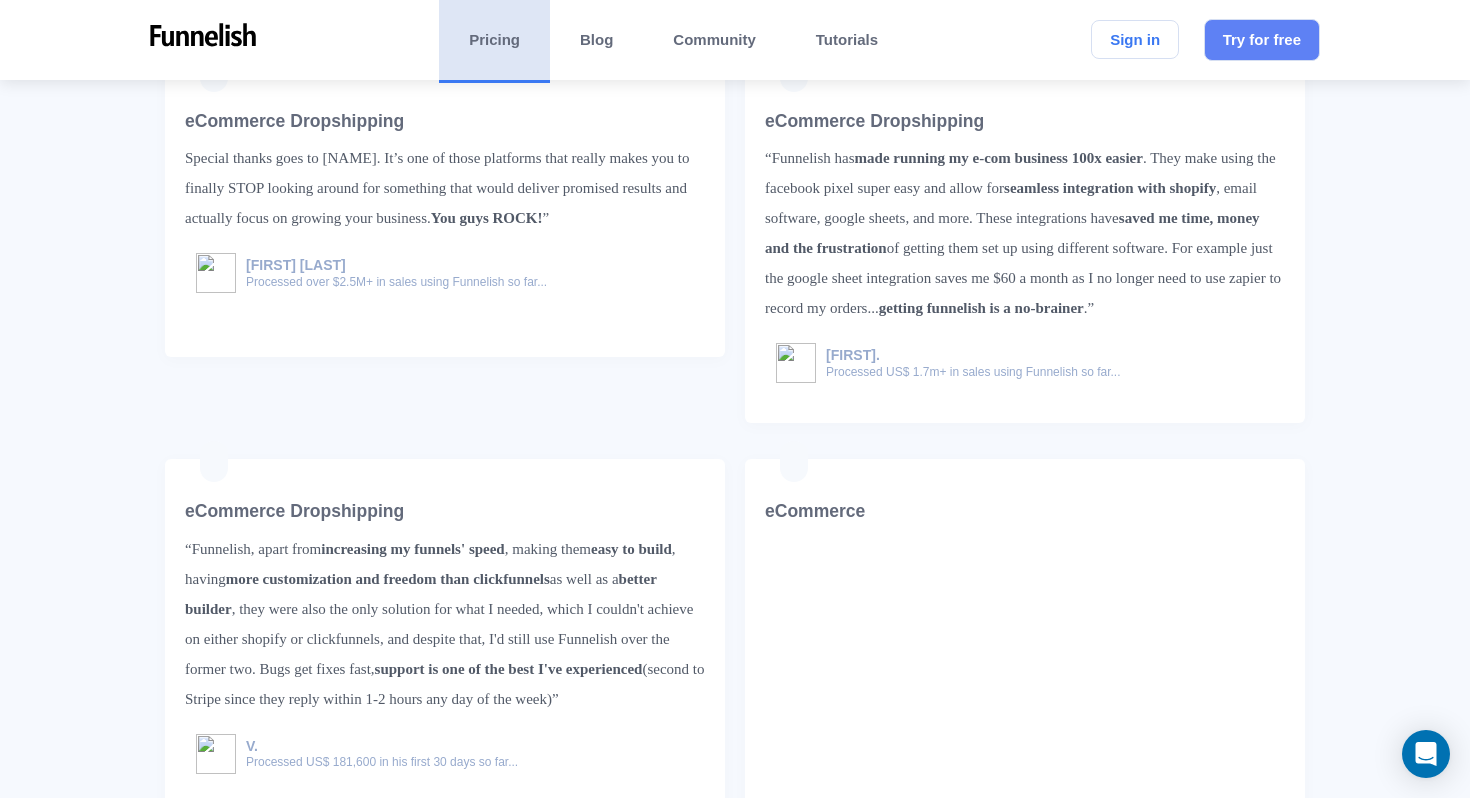 click on "“Now there are many platforms, apps and tools out there that promise to deliver great results,
however, you quickly realise that it’s not the case and not only you’ve wasted plenty of money
- more importantly - you’ve wasted the time.
Funnelish is one of the quickest platforms out there to adopt to ever changing environment and
the support just goes above and beyond to accommodate requests you may have.
Not only that - they educate you about other platforms too.
Special thanks goes to Yassine.
It’s one of those platforms that really makes you to finally STOP looking around for something
that would deliver promised results and actually focus on growing your business.
You guys ROCK! ”" at bounding box center (445, 188) 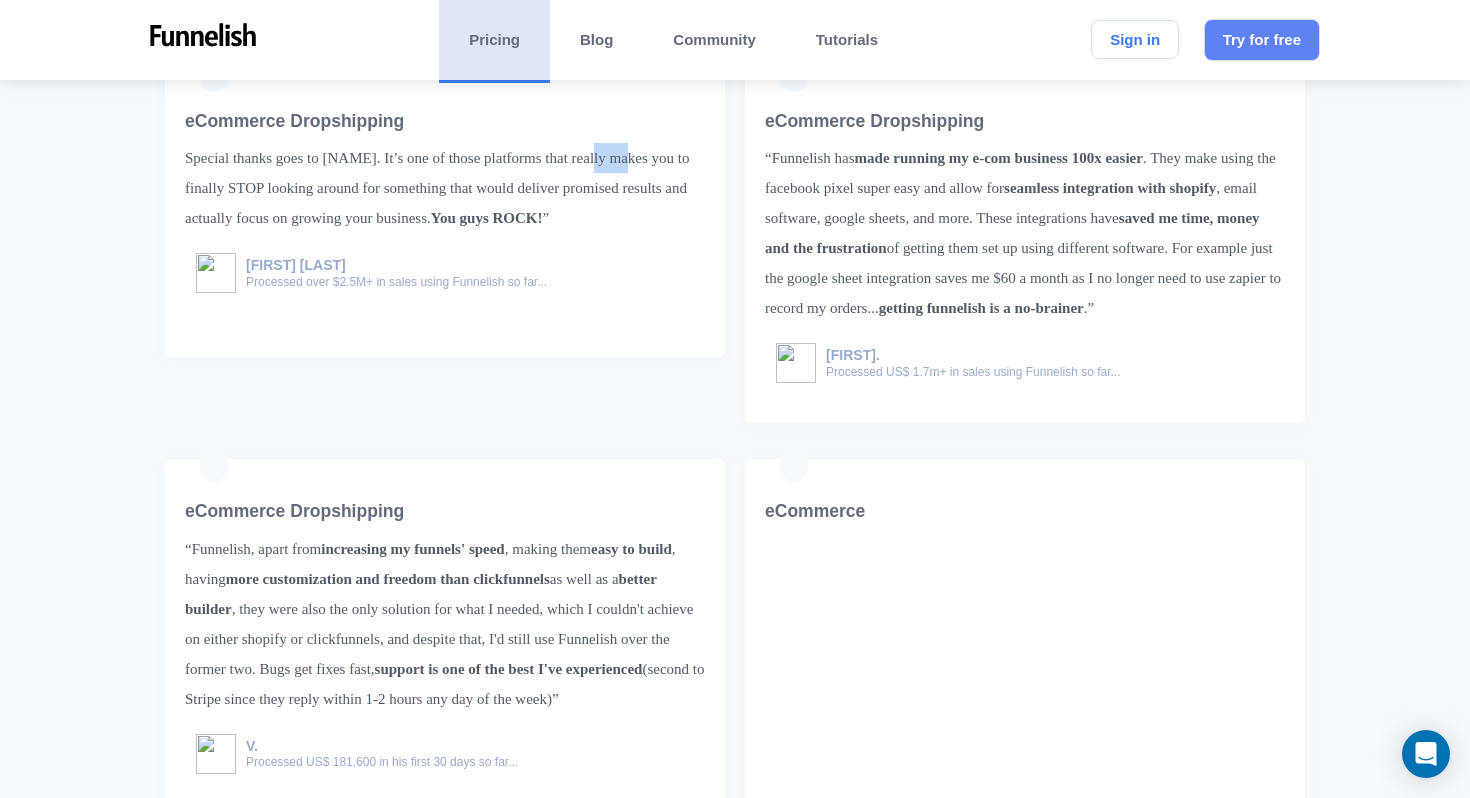 click on "“Now there are many platforms, apps and tools out there that promise to deliver great results,
however, you quickly realise that it’s not the case and not only you’ve wasted plenty of money
- more importantly - you’ve wasted the time.
Funnelish is one of the quickest platforms out there to adopt to ever changing environment and
the support just goes above and beyond to accommodate requests you may have.
Not only that - they educate you about other platforms too.
Special thanks goes to Yassine.
It’s one of those platforms that really makes you to finally STOP looking around for something
that would deliver promised results and actually focus on growing your business.
You guys ROCK! ”" at bounding box center (445, 188) 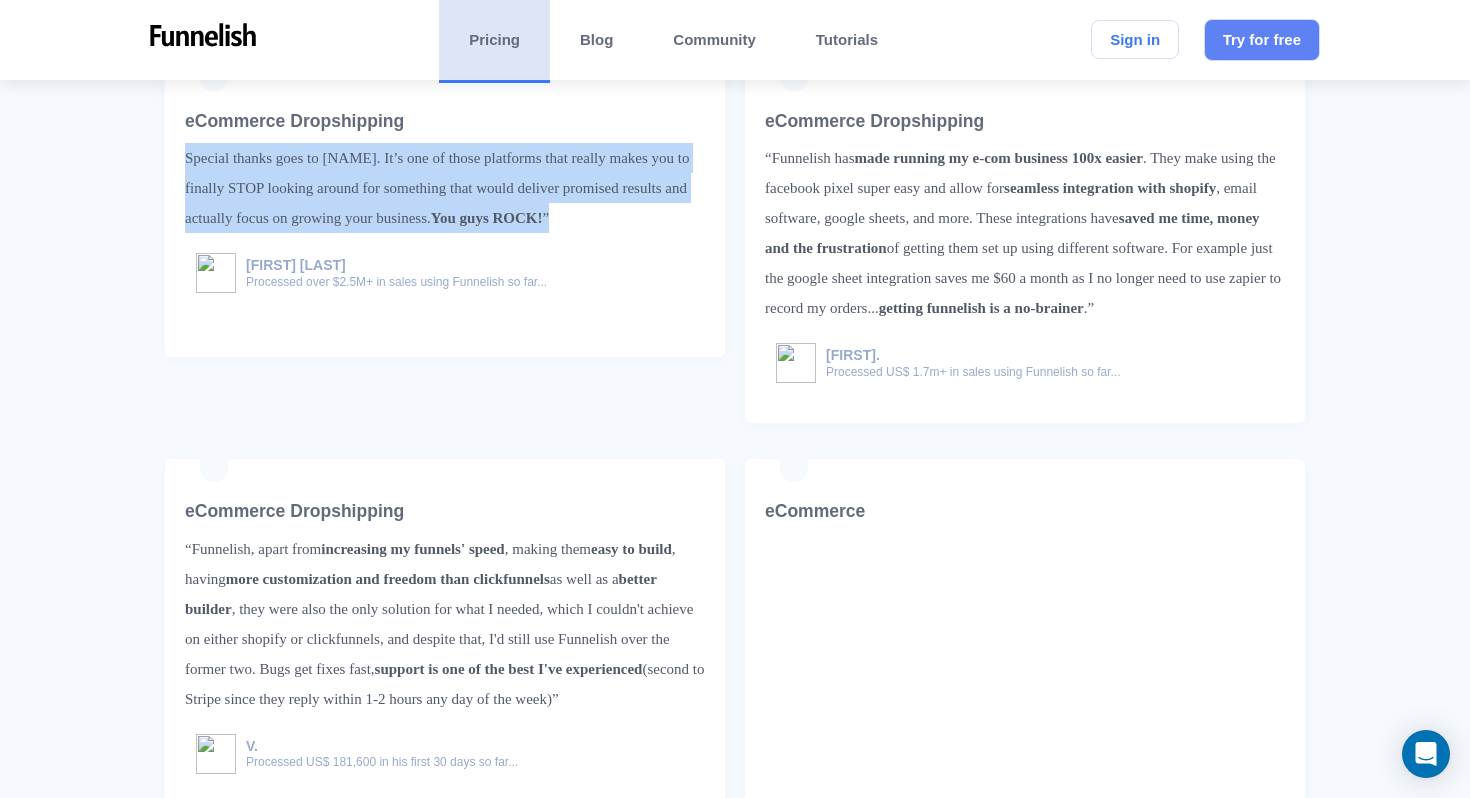 click on "“Now there are many platforms, apps and tools out there that promise to deliver great results,
however, you quickly realise that it’s not the case and not only you’ve wasted plenty of money
- more importantly - you’ve wasted the time.
Funnelish is one of the quickest platforms out there to adopt to ever changing environment and
the support just goes above and beyond to accommodate requests you may have.
Not only that - they educate you about other platforms too.
Special thanks goes to Yassine.
It’s one of those platforms that really makes you to finally STOP looking around for something
that would deliver promised results and actually focus on growing your business.
You guys ROCK! ”" at bounding box center [445, 188] 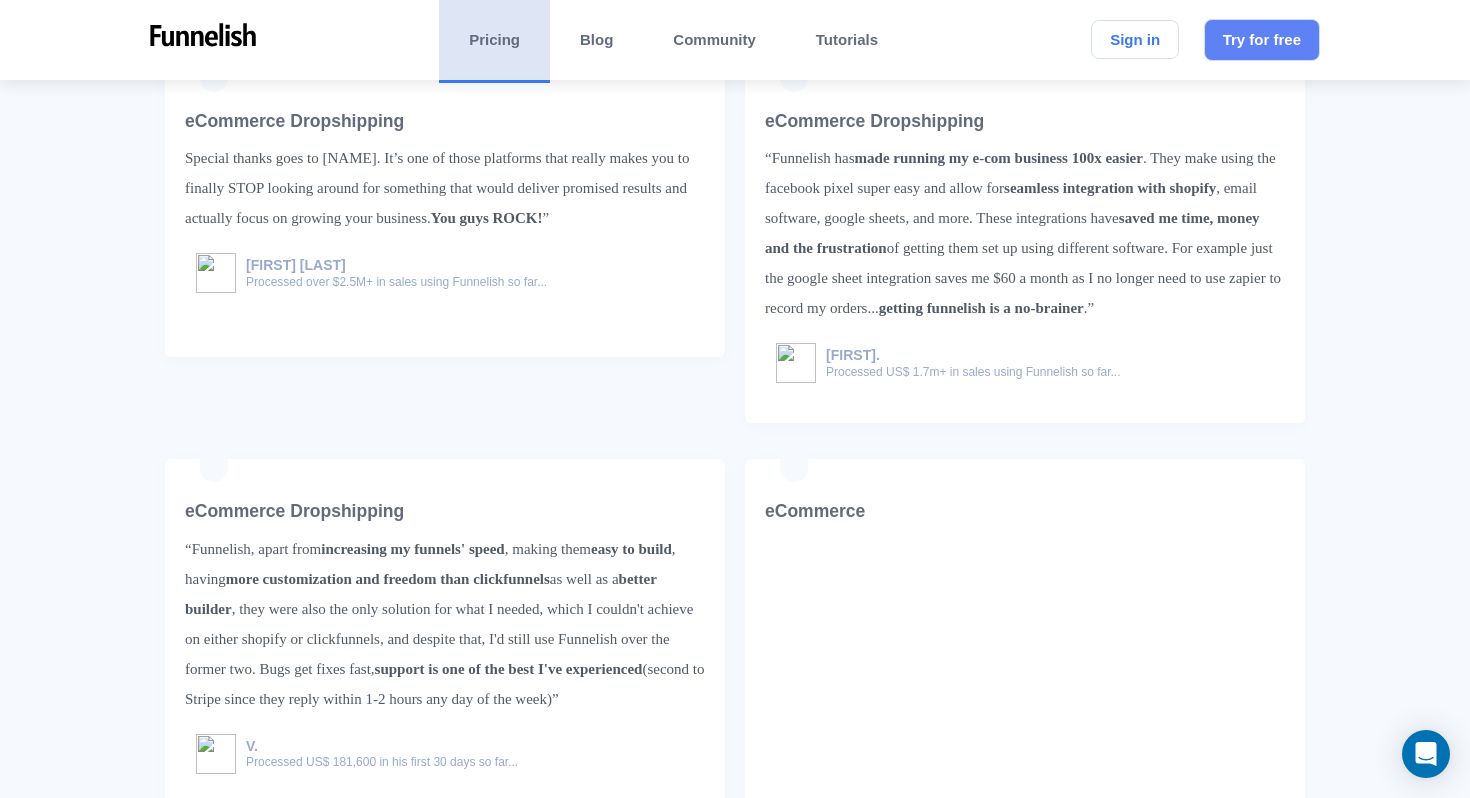 click on "“Now there are many platforms, apps and tools out there that promise to deliver great results,
however, you quickly realise that it’s not the case and not only you’ve wasted plenty of money
- more importantly - you’ve wasted the time.
Funnelish is one of the quickest platforms out there to adopt to ever changing environment and
the support just goes above and beyond to accommodate requests you may have.
Not only that - they educate you about other platforms too.
Special thanks goes to Yassine.
It’s one of those platforms that really makes you to finally STOP looking around for something
that would deliver promised results and actually focus on growing your business.
You guys ROCK! ”" at bounding box center [445, 188] 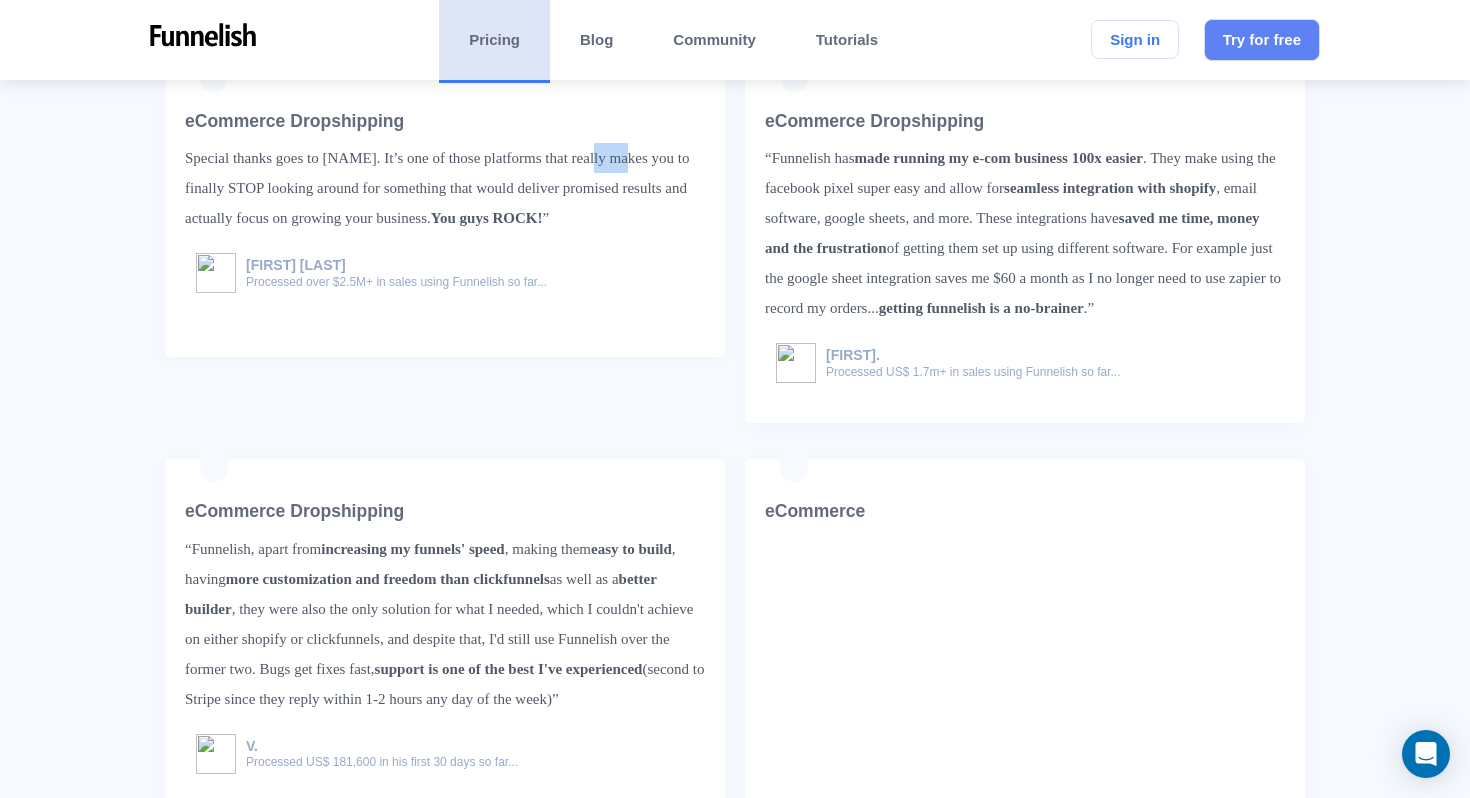 click on "“Now there are many platforms, apps and tools out there that promise to deliver great results,
however, you quickly realise that it’s not the case and not only you’ve wasted plenty of money
- more importantly - you’ve wasted the time.
Funnelish is one of the quickest platforms out there to adopt to ever changing environment and
the support just goes above and beyond to accommodate requests you may have.
Not only that - they educate you about other platforms too.
Special thanks goes to Yassine.
It’s one of those platforms that really makes you to finally STOP looking around for something
that would deliver promised results and actually focus on growing your business.
You guys ROCK! ”" at bounding box center [445, 188] 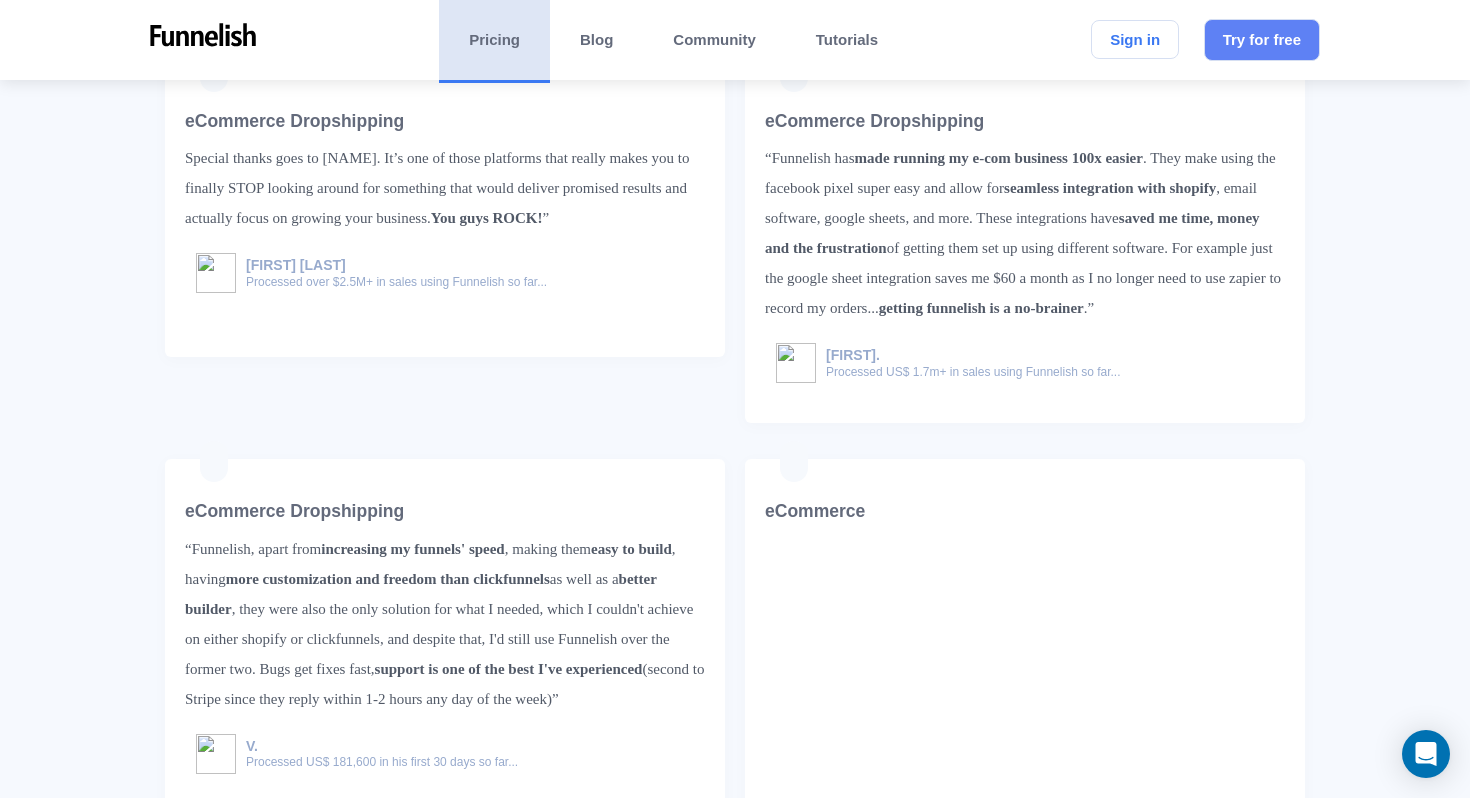 click on "“Now there are many platforms, apps and tools out there that promise to deliver great results,
however, you quickly realise that it’s not the case and not only you’ve wasted plenty of money
- more importantly - you’ve wasted the time.
Funnelish is one of the quickest platforms out there to adopt to ever changing environment and
the support just goes above and beyond to accommodate requests you may have.
Not only that - they educate you about other platforms too.
Special thanks goes to Yassine.
It’s one of those platforms that really makes you to finally STOP looking around for something
that would deliver promised results and actually focus on growing your business.
You guys ROCK! ”" at bounding box center (445, 188) 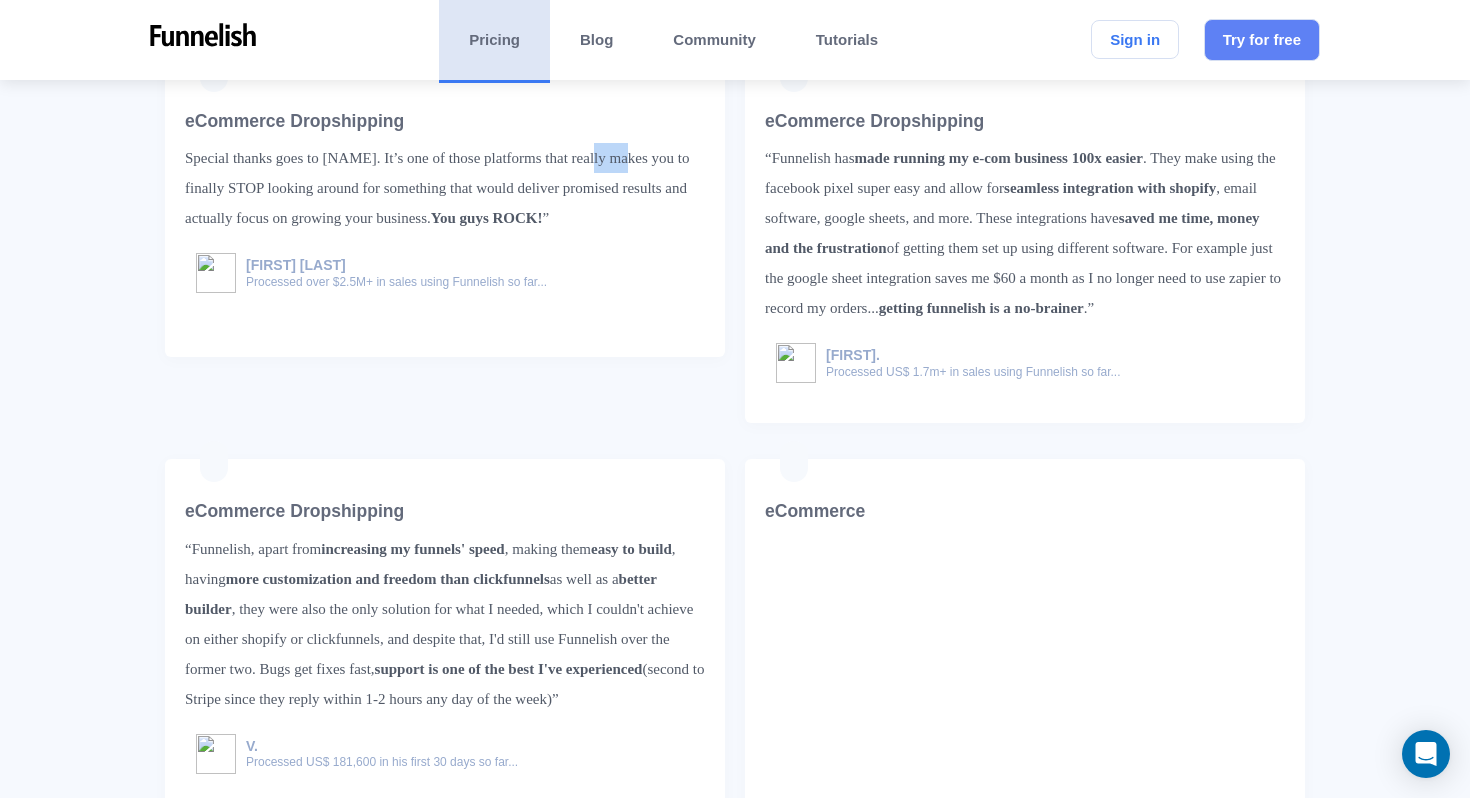 click on "“Now there are many platforms, apps and tools out there that promise to deliver great results,
however, you quickly realise that it’s not the case and not only you’ve wasted plenty of money
- more importantly - you’ve wasted the time.
Funnelish is one of the quickest platforms out there to adopt to ever changing environment and
the support just goes above and beyond to accommodate requests you may have.
Not only that - they educate you about other platforms too.
Special thanks goes to Yassine.
It’s one of those platforms that really makes you to finally STOP looking around for something
that would deliver promised results and actually focus on growing your business.
You guys ROCK! ”" at bounding box center [445, 188] 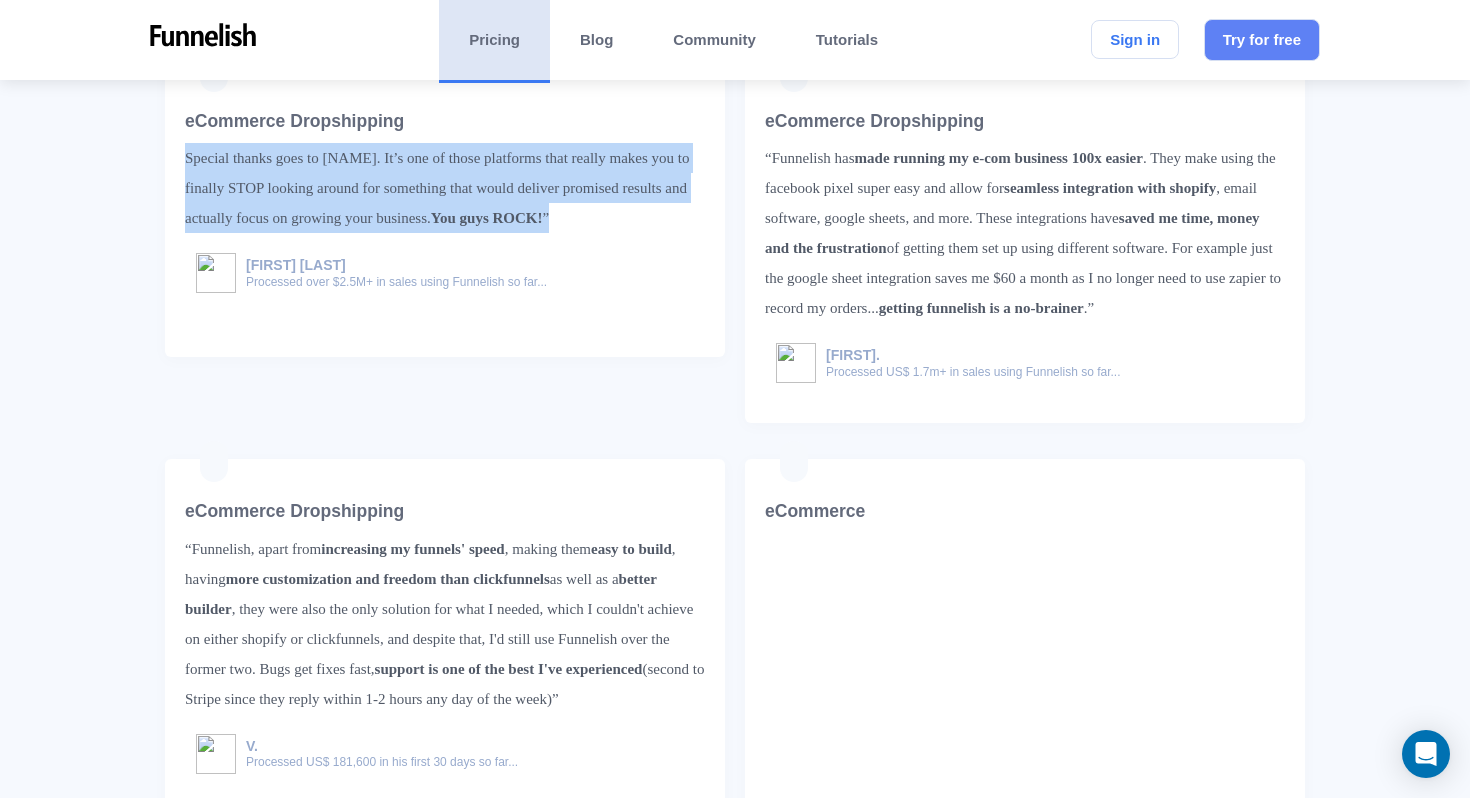 click on "“Now there are many platforms, apps and tools out there that promise to deliver great results,
however, you quickly realise that it’s not the case and not only you’ve wasted plenty of money
- more importantly - you’ve wasted the time.
Funnelish is one of the quickest platforms out there to adopt to ever changing environment and
the support just goes above and beyond to accommodate requests you may have.
Not only that - they educate you about other platforms too.
Special thanks goes to Yassine.
It’s one of those platforms that really makes you to finally STOP looking around for something
that would deliver promised results and actually focus on growing your business.
You guys ROCK! ”" at bounding box center (445, 188) 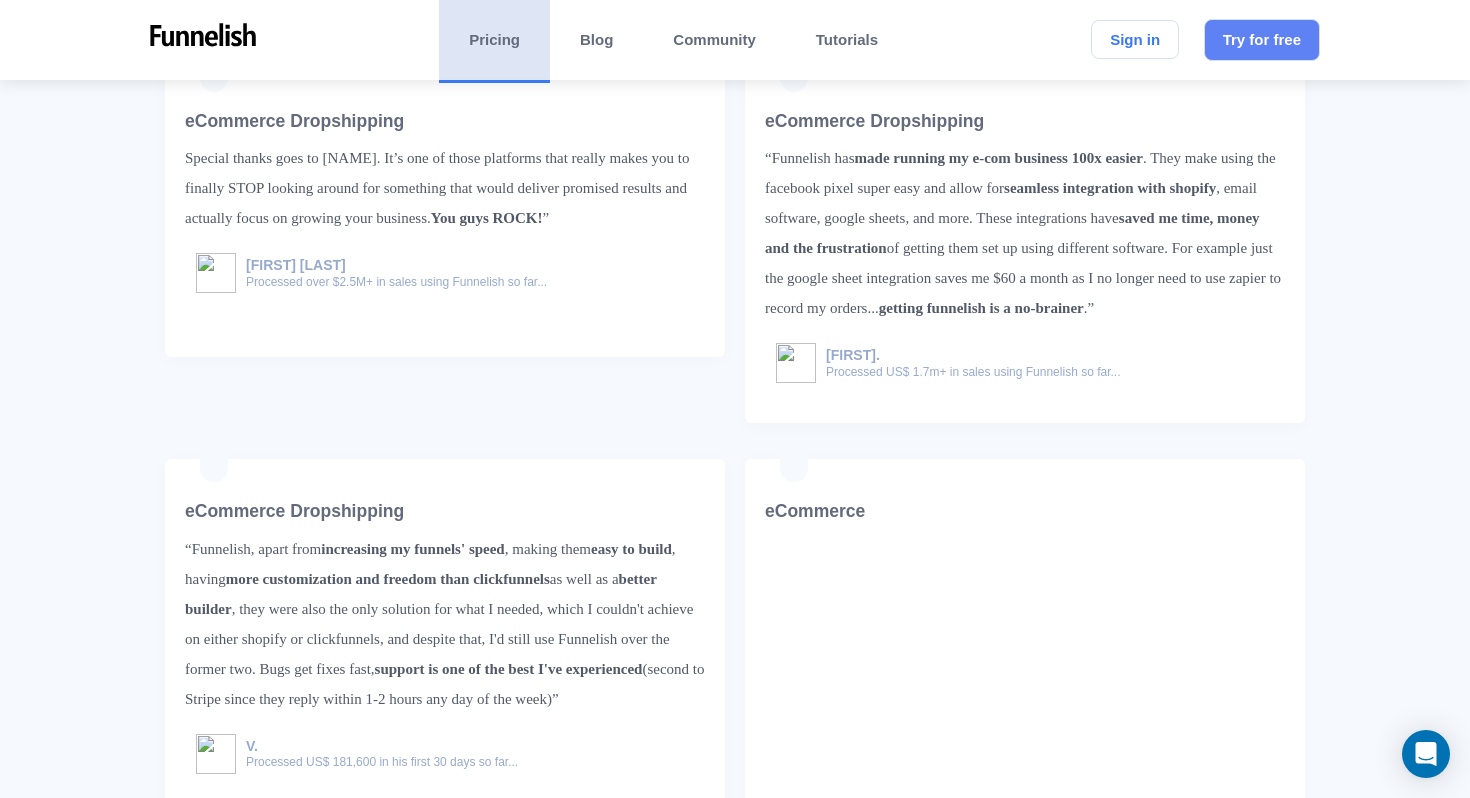 click on "“Now there are many platforms, apps and tools out there that promise to deliver great results,
however, you quickly realise that it’s not the case and not only you’ve wasted plenty of money
- more importantly - you’ve wasted the time.
Funnelish is one of the quickest platforms out there to adopt to ever changing environment and
the support just goes above and beyond to accommodate requests you may have.
Not only that - they educate you about other platforms too.
Special thanks goes to Yassine.
It’s one of those platforms that really makes you to finally STOP looking around for something
that would deliver promised results and actually focus on growing your business.
You guys ROCK! ”" at bounding box center [445, 188] 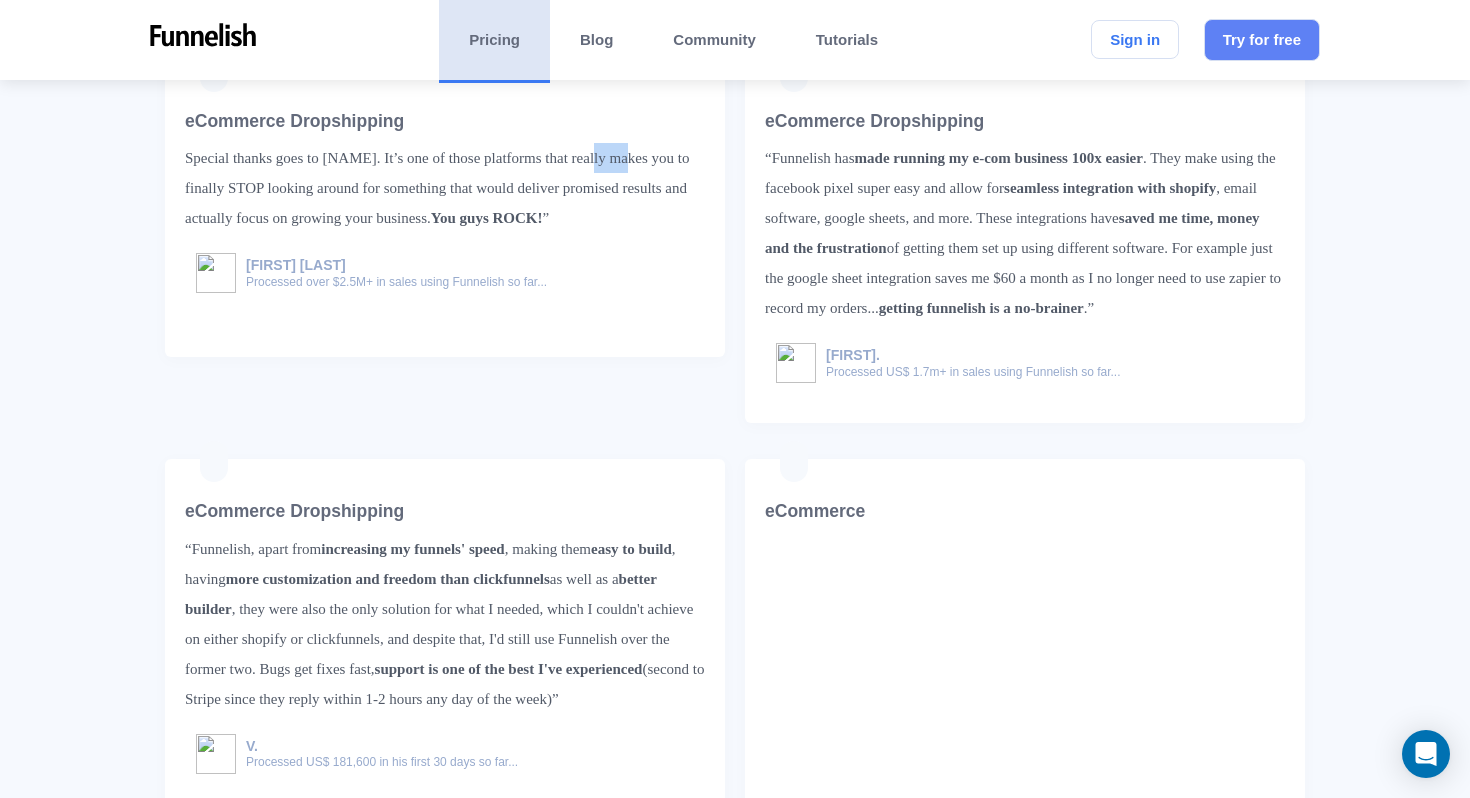 click on "“Now there are many platforms, apps and tools out there that promise to deliver great results,
however, you quickly realise that it’s not the case and not only you’ve wasted plenty of money
- more importantly - you’ve wasted the time.
Funnelish is one of the quickest platforms out there to adopt to ever changing environment and
the support just goes above and beyond to accommodate requests you may have.
Not only that - they educate you about other platforms too.
Special thanks goes to Yassine.
It’s one of those platforms that really makes you to finally STOP looking around for something
that would deliver promised results and actually focus on growing your business.
You guys ROCK! ”" at bounding box center [445, 188] 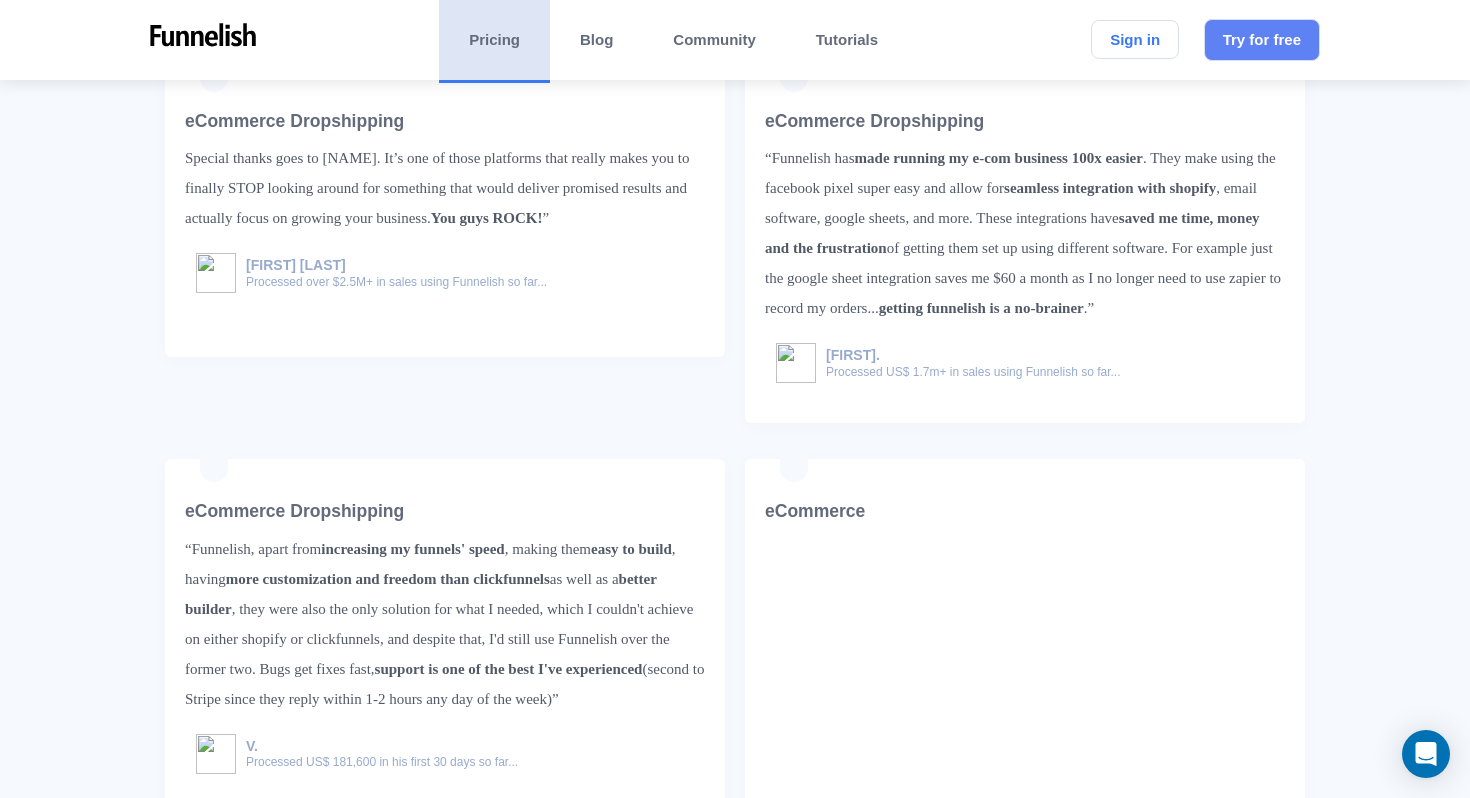click on "“Now there are many platforms, apps and tools out there that promise to deliver great results,
however, you quickly realise that it’s not the case and not only you’ve wasted plenty of money
- more importantly - you’ve wasted the time.
Funnelish is one of the quickest platforms out there to adopt to ever changing environment and
the support just goes above and beyond to accommodate requests you may have.
Not only that - they educate you about other platforms too.
Special thanks goes to Yassine.
It’s one of those platforms that really makes you to finally STOP looking around for something
that would deliver promised results and actually focus on growing your business.
You guys ROCK! ”" at bounding box center (445, 188) 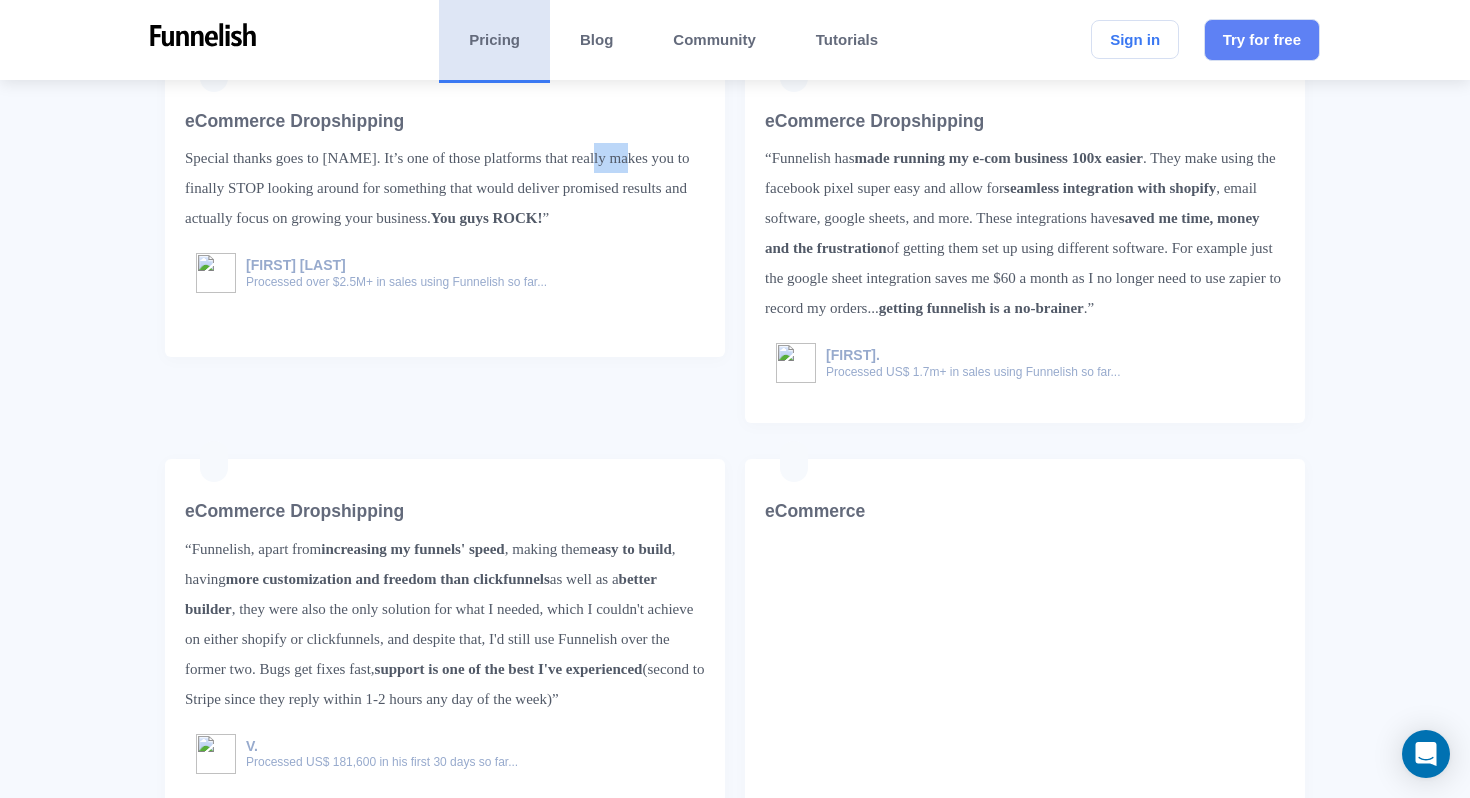 click on "“Now there are many platforms, apps and tools out there that promise to deliver great results,
however, you quickly realise that it’s not the case and not only you’ve wasted plenty of money
- more importantly - you’ve wasted the time.
Funnelish is one of the quickest platforms out there to adopt to ever changing environment and
the support just goes above and beyond to accommodate requests you may have.
Not only that - they educate you about other platforms too.
Special thanks goes to Yassine.
It’s one of those platforms that really makes you to finally STOP looking around for something
that would deliver promised results and actually focus on growing your business.
You guys ROCK! ”" at bounding box center (445, 188) 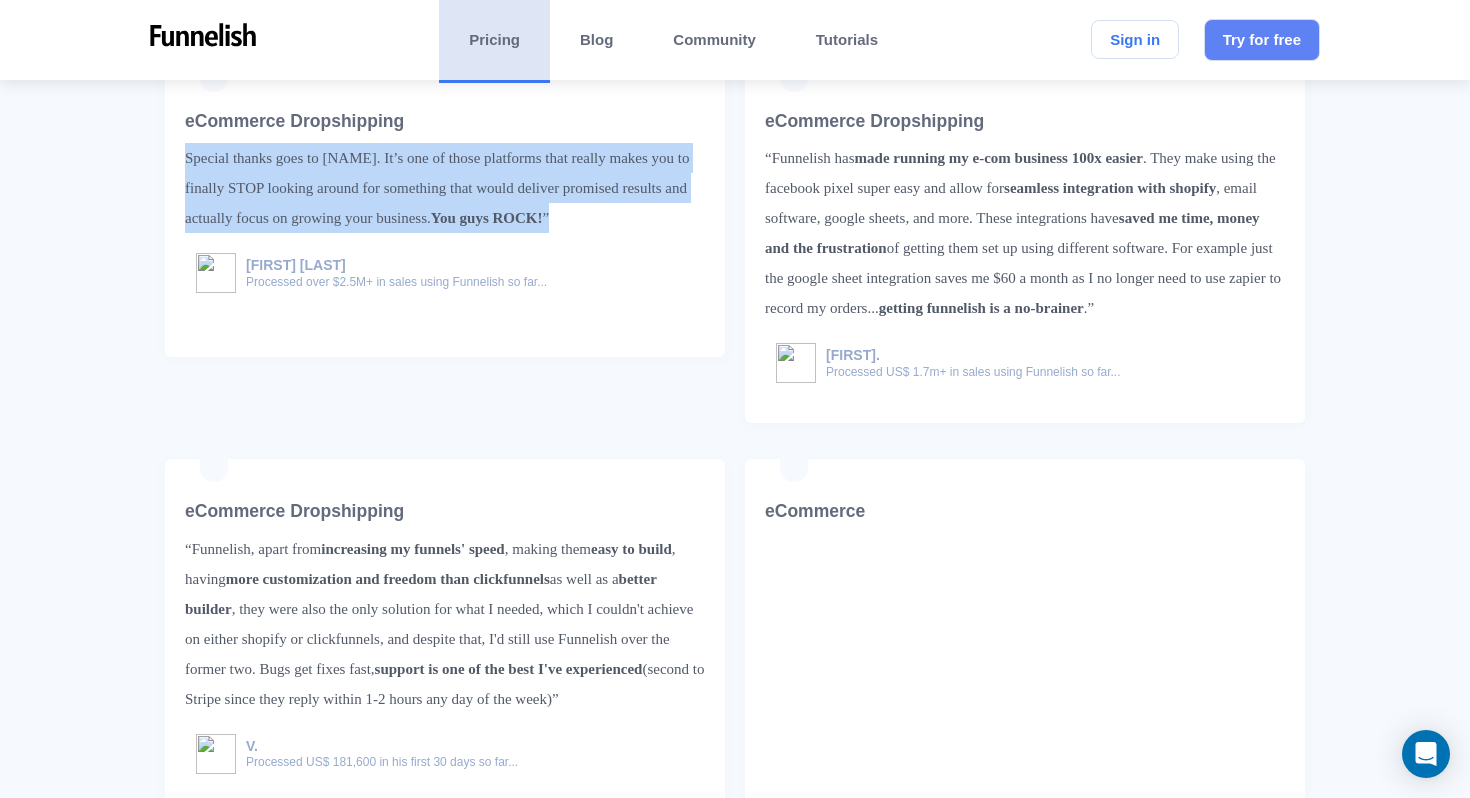 click on "“Now there are many platforms, apps and tools out there that promise to deliver great results,
however, you quickly realise that it’s not the case and not only you’ve wasted plenty of money
- more importantly - you’ve wasted the time.
Funnelish is one of the quickest platforms out there to adopt to ever changing environment and
the support just goes above and beyond to accommodate requests you may have.
Not only that - they educate you about other platforms too.
Special thanks goes to Yassine.
It’s one of those platforms that really makes you to finally STOP looking around for something
that would deliver promised results and actually focus on growing your business.
You guys ROCK! ”" at bounding box center (445, 188) 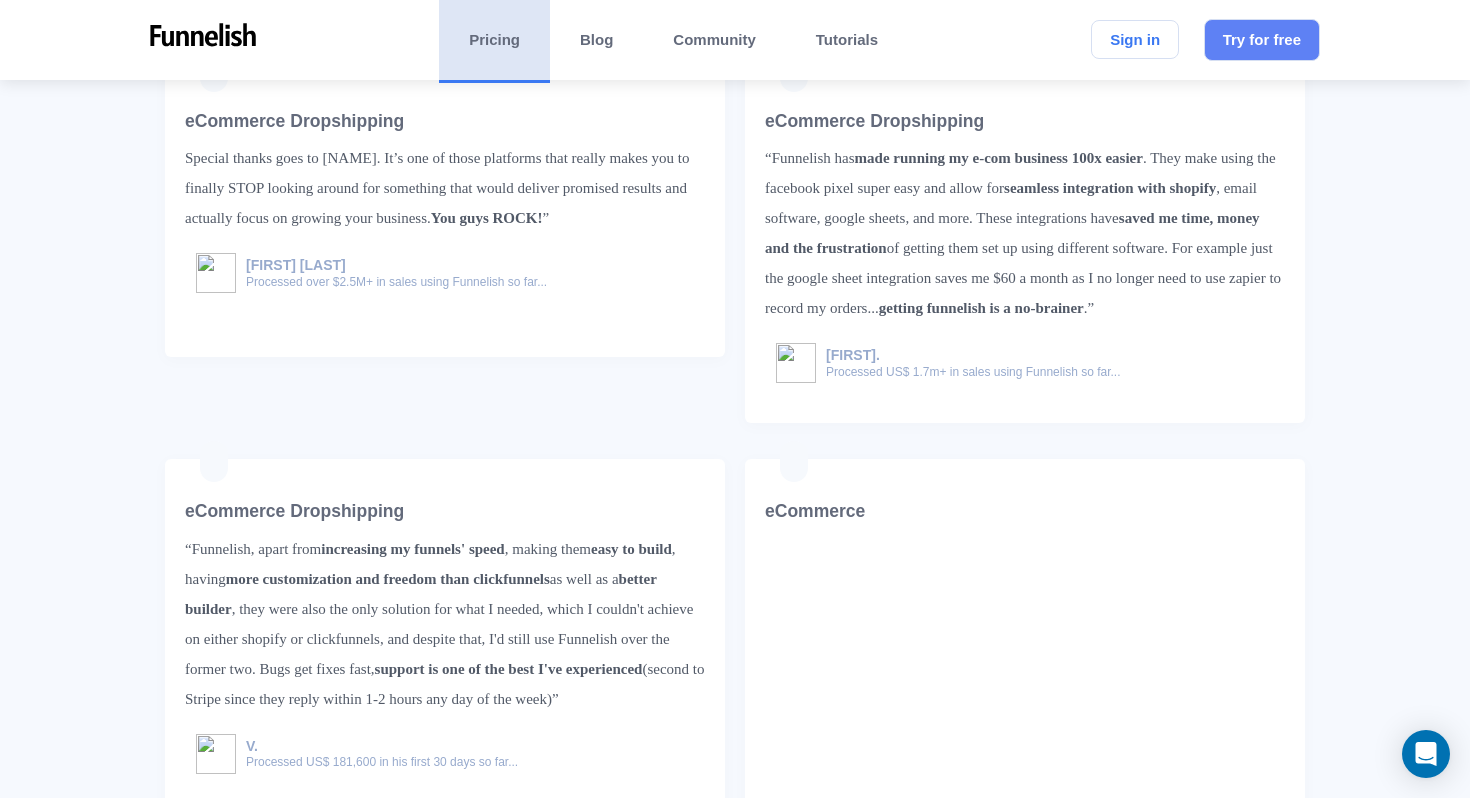 click on "“Now there are many platforms, apps and tools out there that promise to deliver great results,
however, you quickly realise that it’s not the case and not only you’ve wasted plenty of money
- more importantly - you’ve wasted the time.
Funnelish is one of the quickest platforms out there to adopt to ever changing environment and
the support just goes above and beyond to accommodate requests you may have.
Not only that - they educate you about other platforms too.
Special thanks goes to Yassine.
It’s one of those platforms that really makes you to finally STOP looking around for something
that would deliver promised results and actually focus on growing your business.
You guys ROCK! ”" at bounding box center [445, 188] 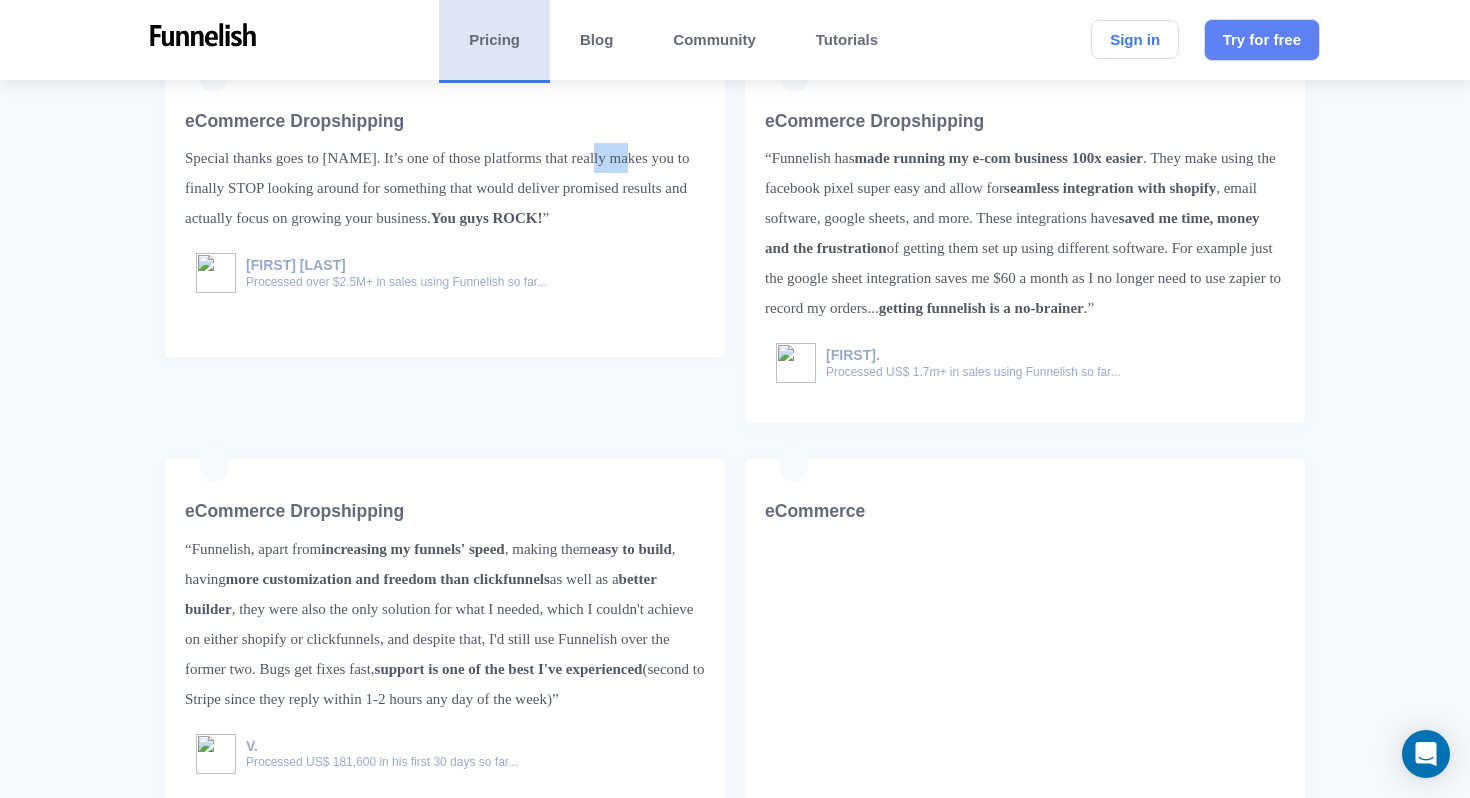 click on "“Now there are many platforms, apps and tools out there that promise to deliver great results,
however, you quickly realise that it’s not the case and not only you’ve wasted plenty of money
- more importantly - you’ve wasted the time.
Funnelish is one of the quickest platforms out there to adopt to ever changing environment and
the support just goes above and beyond to accommodate requests you may have.
Not only that - they educate you about other platforms too.
Special thanks goes to Yassine.
It’s one of those platforms that really makes you to finally STOP looking around for something
that would deliver promised results and actually focus on growing your business.
You guys ROCK! ”" at bounding box center (445, 188) 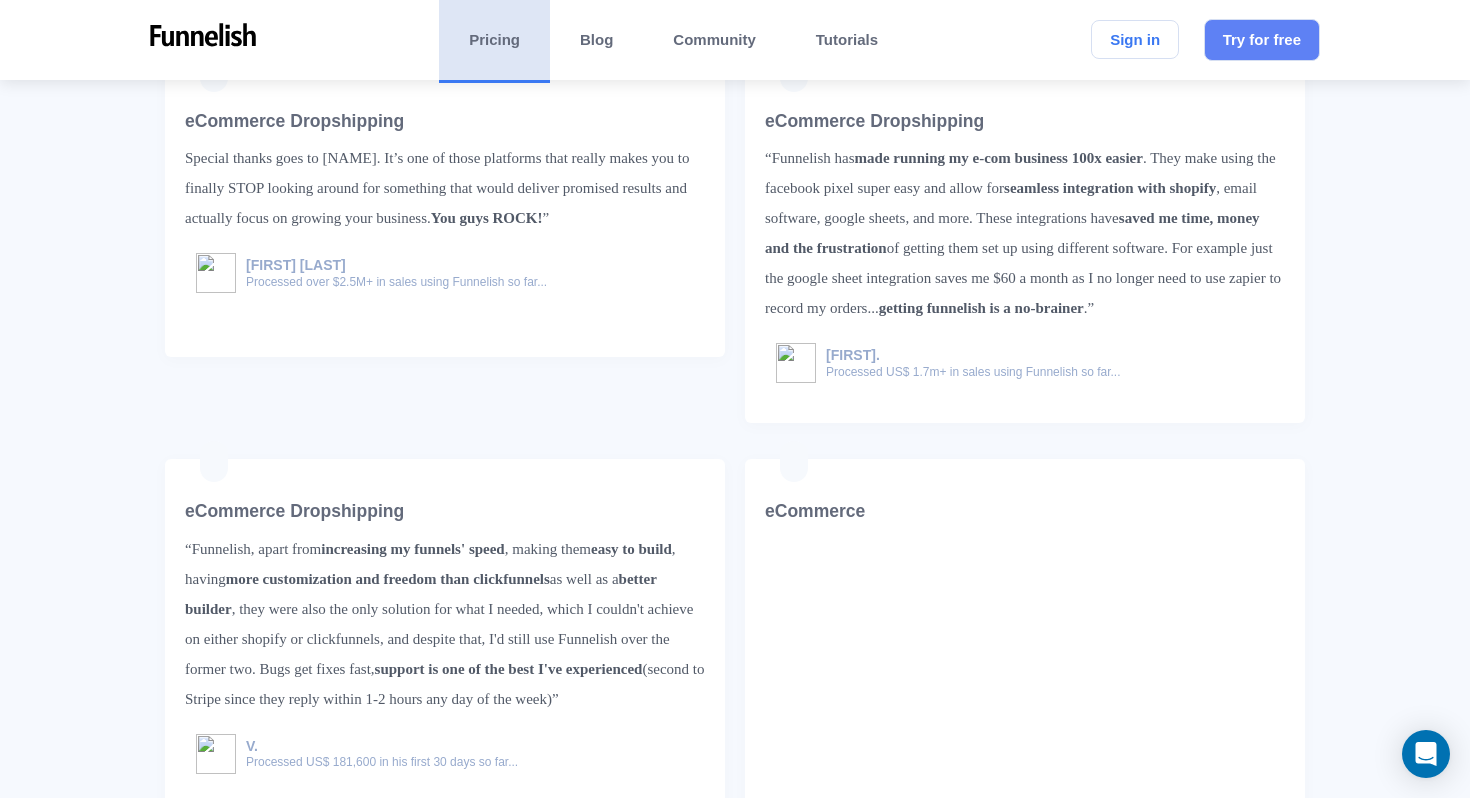 click on "“Now there are many platforms, apps and tools out there that promise to deliver great results,
however, you quickly realise that it’s not the case and not only you’ve wasted plenty of money
- more importantly - you’ve wasted the time.
Funnelish is one of the quickest platforms out there to adopt to ever changing environment and
the support just goes above and beyond to accommodate requests you may have.
Not only that - they educate you about other platforms too.
Special thanks goes to Yassine.
It’s one of those platforms that really makes you to finally STOP looking around for something
that would deliver promised results and actually focus on growing your business.
You guys ROCK! ”" at bounding box center [445, 188] 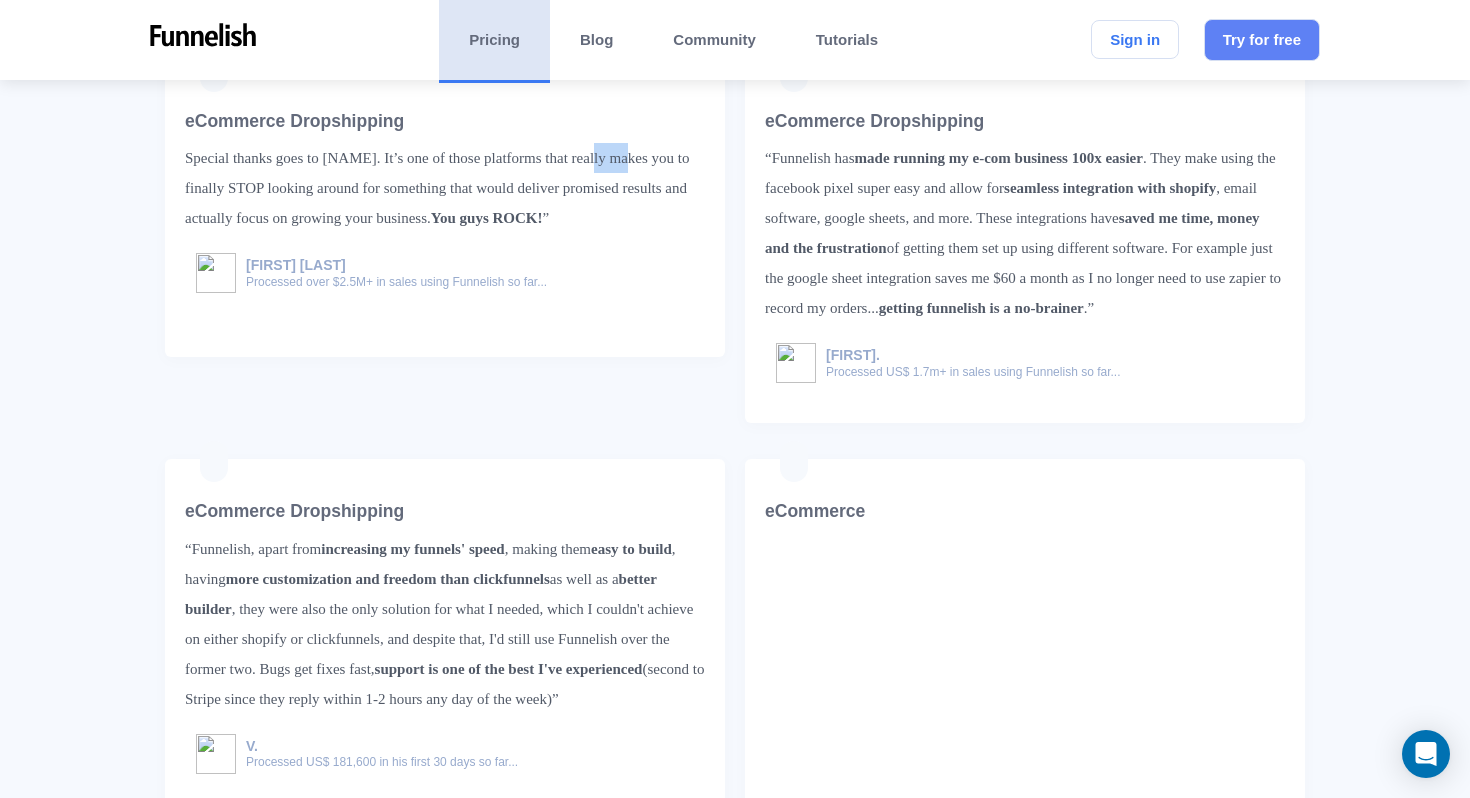 click on "“Now there are many platforms, apps and tools out there that promise to deliver great results,
however, you quickly realise that it’s not the case and not only you’ve wasted plenty of money
- more importantly - you’ve wasted the time.
Funnelish is one of the quickest platforms out there to adopt to ever changing environment and
the support just goes above and beyond to accommodate requests you may have.
Not only that - they educate you about other platforms too.
Special thanks goes to Yassine.
It’s one of those platforms that really makes you to finally STOP looking around for something
that would deliver promised results and actually focus on growing your business.
You guys ROCK! ”" at bounding box center (445, 188) 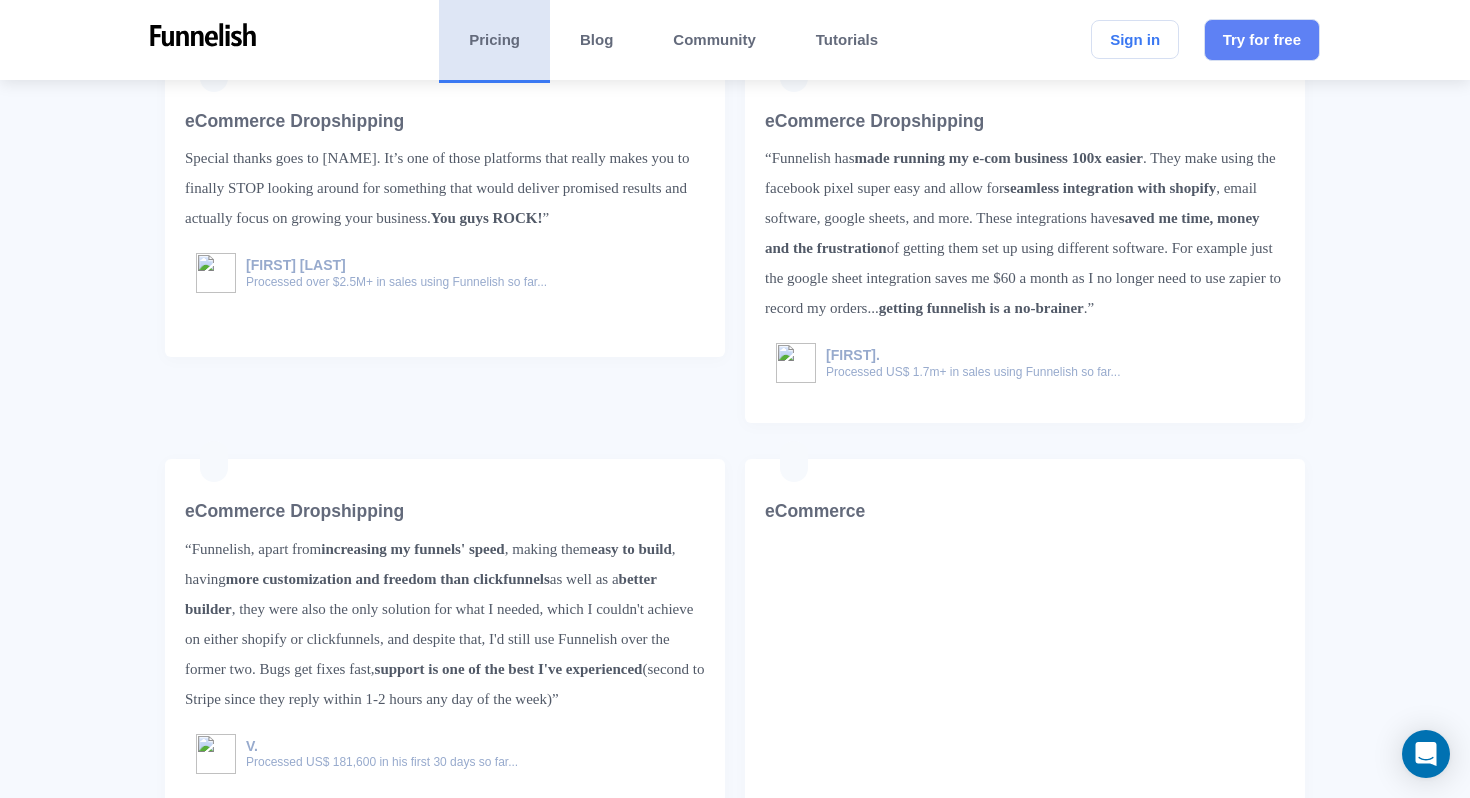 click on "“Now there are many platforms, apps and tools out there that promise to deliver great results,
however, you quickly realise that it’s not the case and not only you’ve wasted plenty of money
- more importantly - you’ve wasted the time.
Funnelish is one of the quickest platforms out there to adopt to ever changing environment and
the support just goes above and beyond to accommodate requests you may have.
Not only that - they educate you about other platforms too.
Special thanks goes to Yassine.
It’s one of those platforms that really makes you to finally STOP looking around for something
that would deliver promised results and actually focus on growing your business.
You guys ROCK! ”" at bounding box center [445, 188] 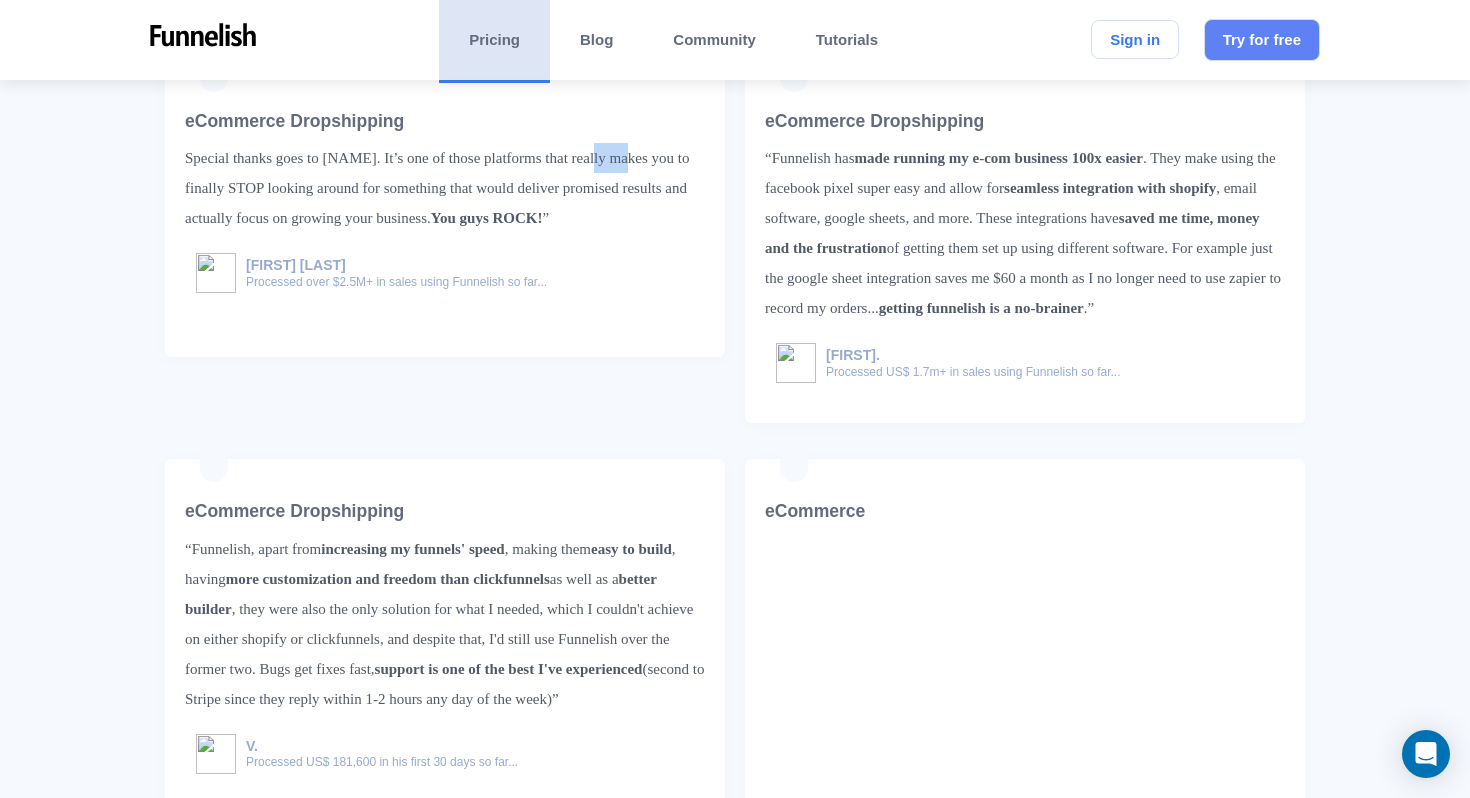 click on "“Now there are many platforms, apps and tools out there that promise to deliver great results,
however, you quickly realise that it’s not the case and not only you’ve wasted plenty of money
- more importantly - you’ve wasted the time.
Funnelish is one of the quickest platforms out there to adopt to ever changing environment and
the support just goes above and beyond to accommodate requests you may have.
Not only that - they educate you about other platforms too.
Special thanks goes to Yassine.
It’s one of those platforms that really makes you to finally STOP looking around for something
that would deliver promised results and actually focus on growing your business.
You guys ROCK! ”" at bounding box center [445, 188] 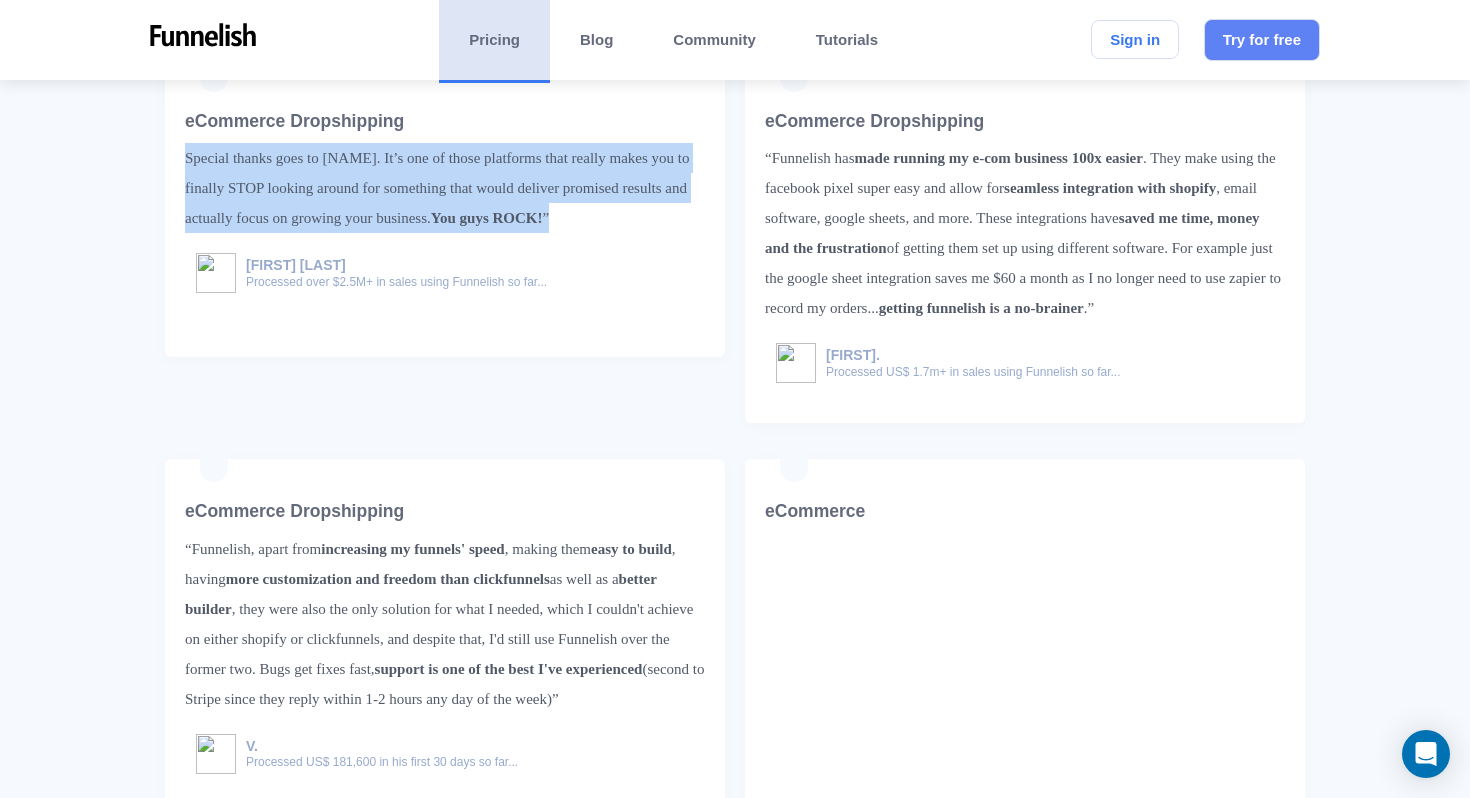 click on "“Now there are many platforms, apps and tools out there that promise to deliver great results,
however, you quickly realise that it’s not the case and not only you’ve wasted plenty of money
- more importantly - you’ve wasted the time.
Funnelish is one of the quickest platforms out there to adopt to ever changing environment and
the support just goes above and beyond to accommodate requests you may have.
Not only that - they educate you about other platforms too.
Special thanks goes to Yassine.
It’s one of those platforms that really makes you to finally STOP looking around for something
that would deliver promised results and actually focus on growing your business.
You guys ROCK! ”" at bounding box center (445, 188) 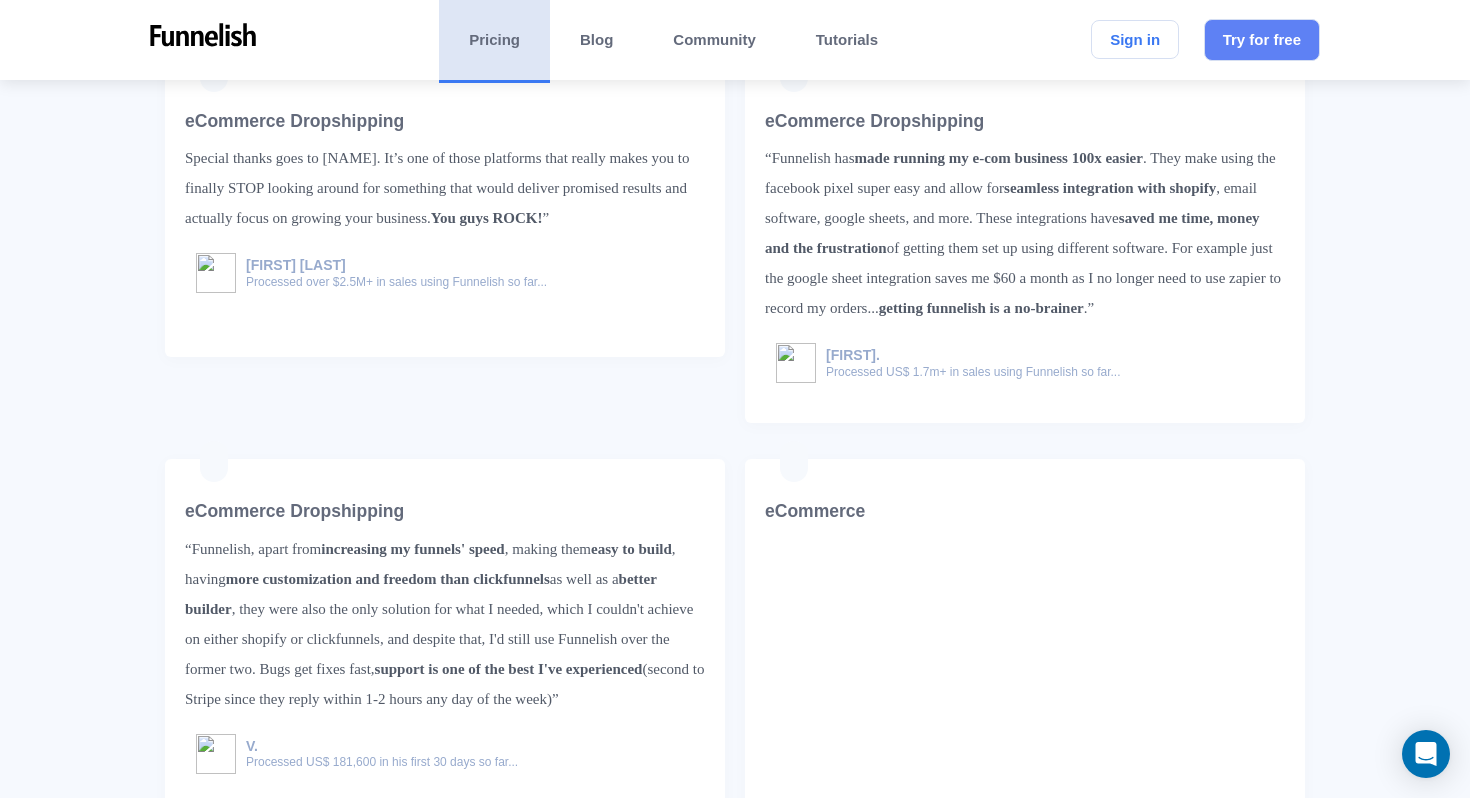 click on "“Now there are many platforms, apps and tools out there that promise to deliver great results,
however, you quickly realise that it’s not the case and not only you’ve wasted plenty of money
- more importantly - you’ve wasted the time.
Funnelish is one of the quickest platforms out there to adopt to ever changing environment and
the support just goes above and beyond to accommodate requests you may have.
Not only that - they educate you about other platforms too.
Special thanks goes to Yassine.
It’s one of those platforms that really makes you to finally STOP looking around for something
that would deliver promised results and actually focus on growing your business.
You guys ROCK! ”" at bounding box center [445, 188] 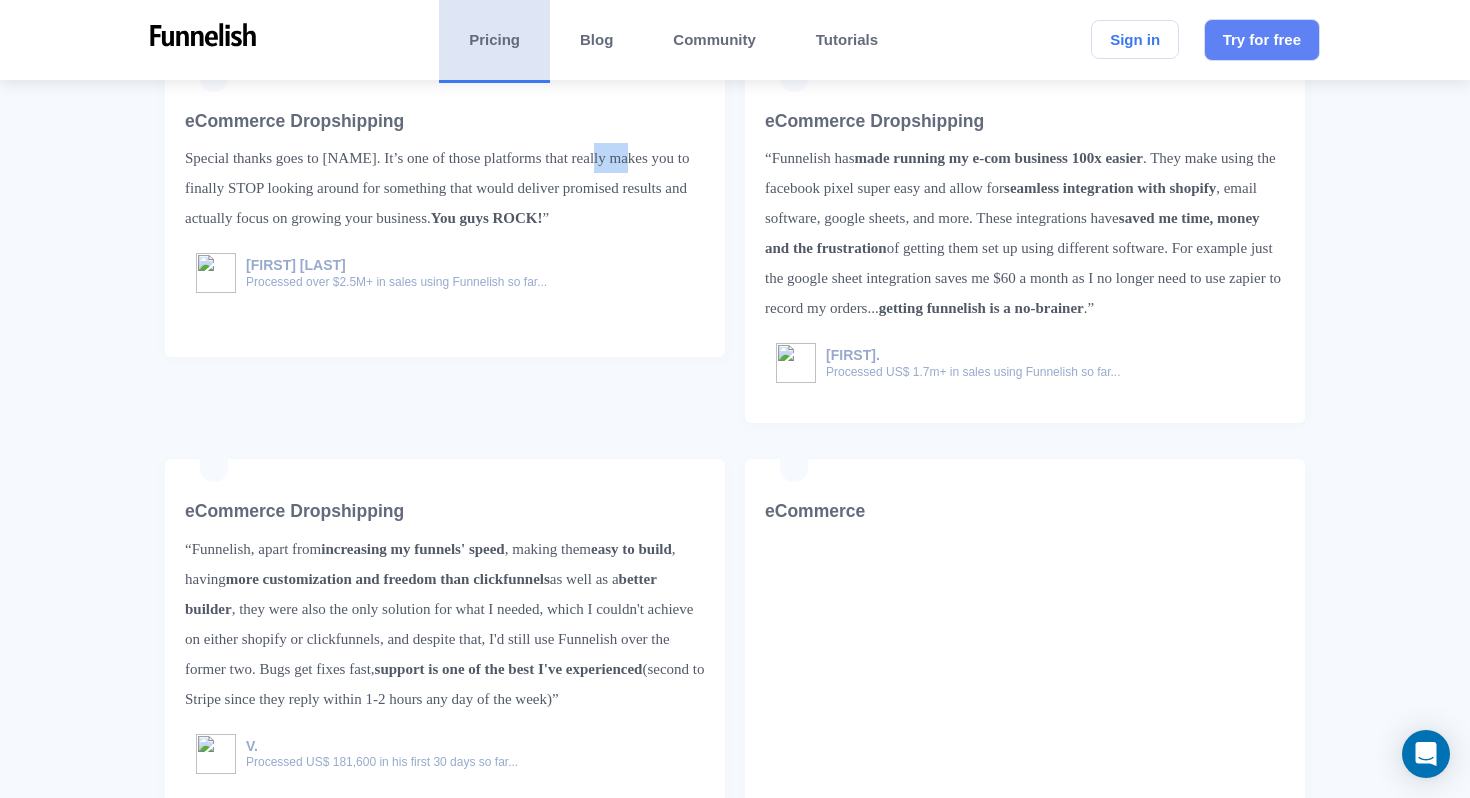 click on "“Now there are many platforms, apps and tools out there that promise to deliver great results,
however, you quickly realise that it’s not the case and not only you’ve wasted plenty of money
- more importantly - you’ve wasted the time.
Funnelish is one of the quickest platforms out there to adopt to ever changing environment and
the support just goes above and beyond to accommodate requests you may have.
Not only that - they educate you about other platforms too.
Special thanks goes to Yassine.
It’s one of those platforms that really makes you to finally STOP looking around for something
that would deliver promised results and actually focus on growing your business.
You guys ROCK! ”" at bounding box center [445, 188] 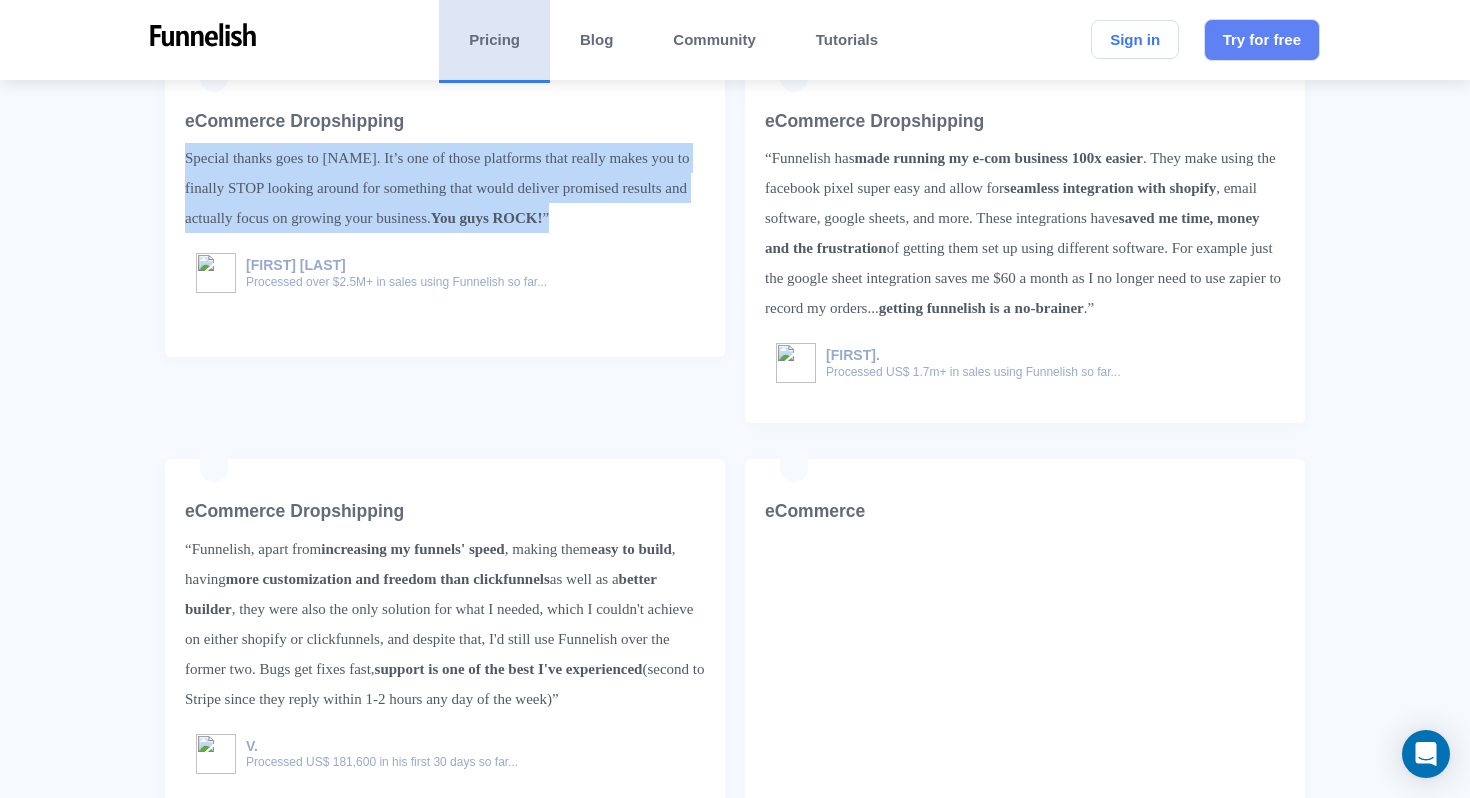 click on "“Now there are many platforms, apps and tools out there that promise to deliver great results,
however, you quickly realise that it’s not the case and not only you’ve wasted plenty of money
- more importantly - you’ve wasted the time.
Funnelish is one of the quickest platforms out there to adopt to ever changing environment and
the support just goes above and beyond to accommodate requests you may have.
Not only that - they educate you about other platforms too.
Special thanks goes to Yassine.
It’s one of those platforms that really makes you to finally STOP looking around for something
that would deliver promised results and actually focus on growing your business.
You guys ROCK! ”" at bounding box center (445, 188) 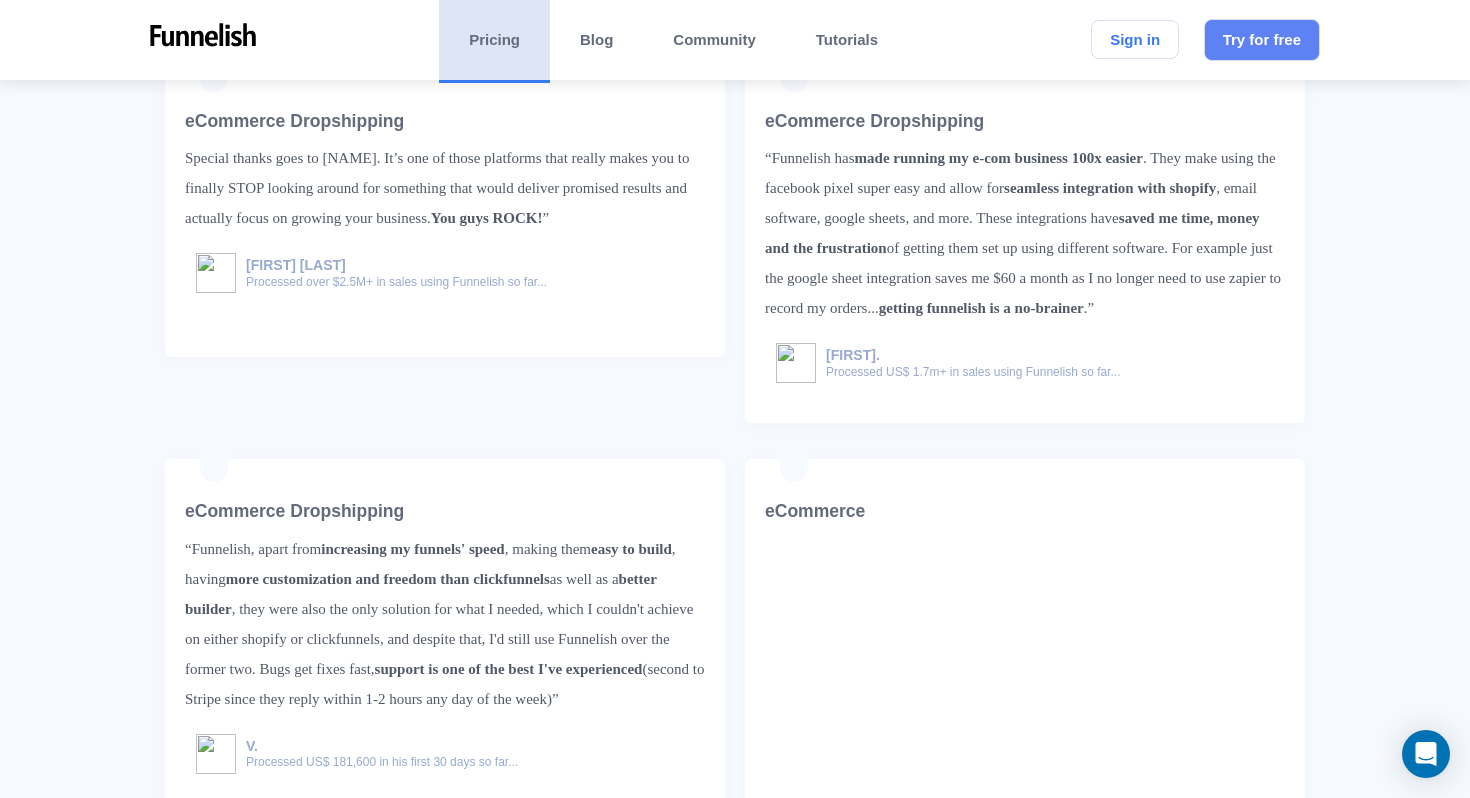 click on "“Now there are many platforms, apps and tools out there that promise to deliver great results,
however, you quickly realise that it’s not the case and not only you’ve wasted plenty of money
- more importantly - you’ve wasted the time.
Funnelish is one of the quickest platforms out there to adopt to ever changing environment and
the support just goes above and beyond to accommodate requests you may have.
Not only that - they educate you about other platforms too.
Special thanks goes to Yassine.
It’s one of those platforms that really makes you to finally STOP looking around for something
that would deliver promised results and actually focus on growing your business.
You guys ROCK! ”" at bounding box center (445, 188) 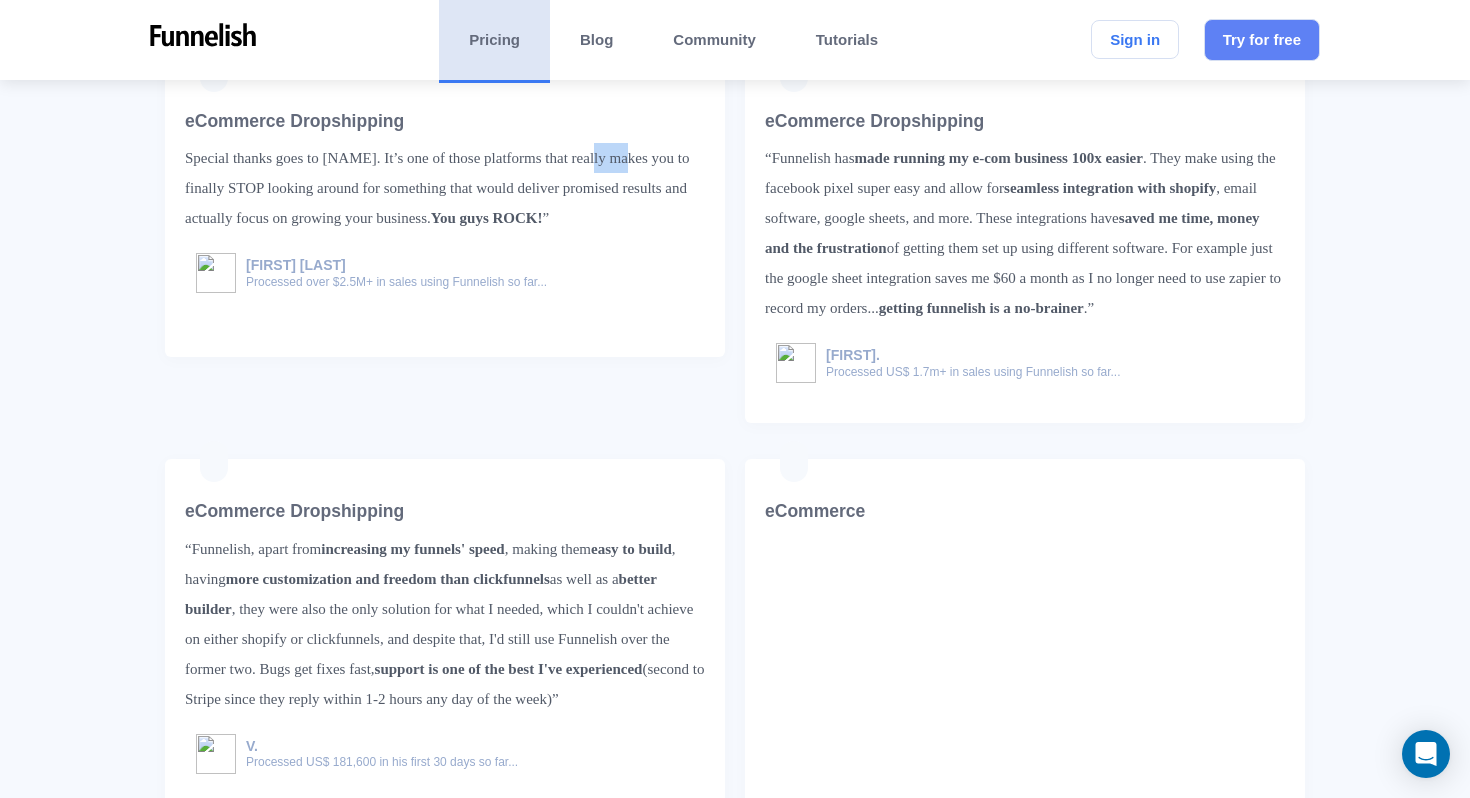 click on "“Now there are many platforms, apps and tools out there that promise to deliver great results,
however, you quickly realise that it’s not the case and not only you’ve wasted plenty of money
- more importantly - you’ve wasted the time.
Funnelish is one of the quickest platforms out there to adopt to ever changing environment and
the support just goes above and beyond to accommodate requests you may have.
Not only that - they educate you about other platforms too.
Special thanks goes to Yassine.
It’s one of those platforms that really makes you to finally STOP looking around for something
that would deliver promised results and actually focus on growing your business.
You guys ROCK! ”" at bounding box center [445, 188] 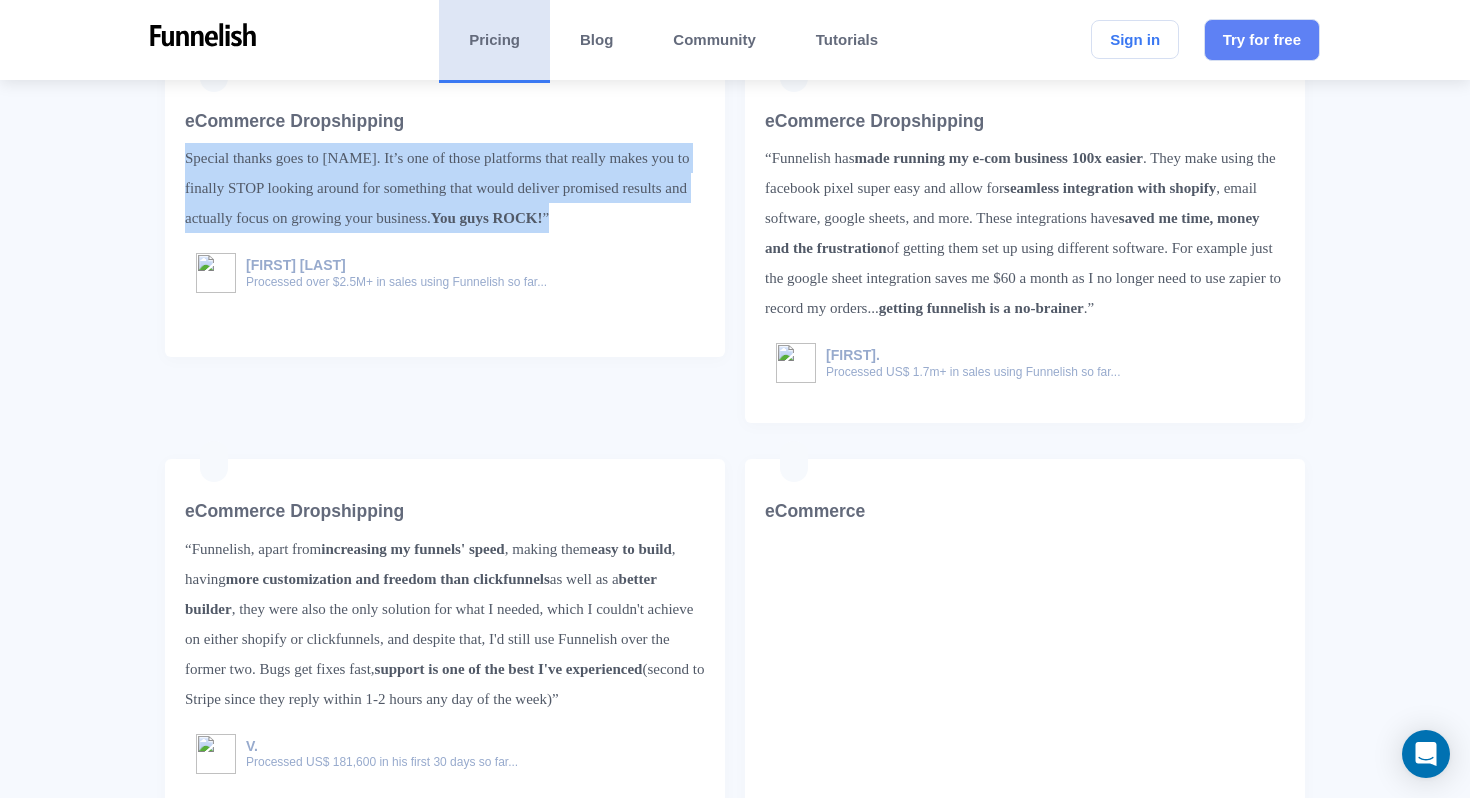 click on "“Now there are many platforms, apps and tools out there that promise to deliver great results,
however, you quickly realise that it’s not the case and not only you’ve wasted plenty of money
- more importantly - you’ve wasted the time.
Funnelish is one of the quickest platforms out there to adopt to ever changing environment and
the support just goes above and beyond to accommodate requests you may have.
Not only that - they educate you about other platforms too.
Special thanks goes to Yassine.
It’s one of those platforms that really makes you to finally STOP looking around for something
that would deliver promised results and actually focus on growing your business.
You guys ROCK! ”" at bounding box center [445, 188] 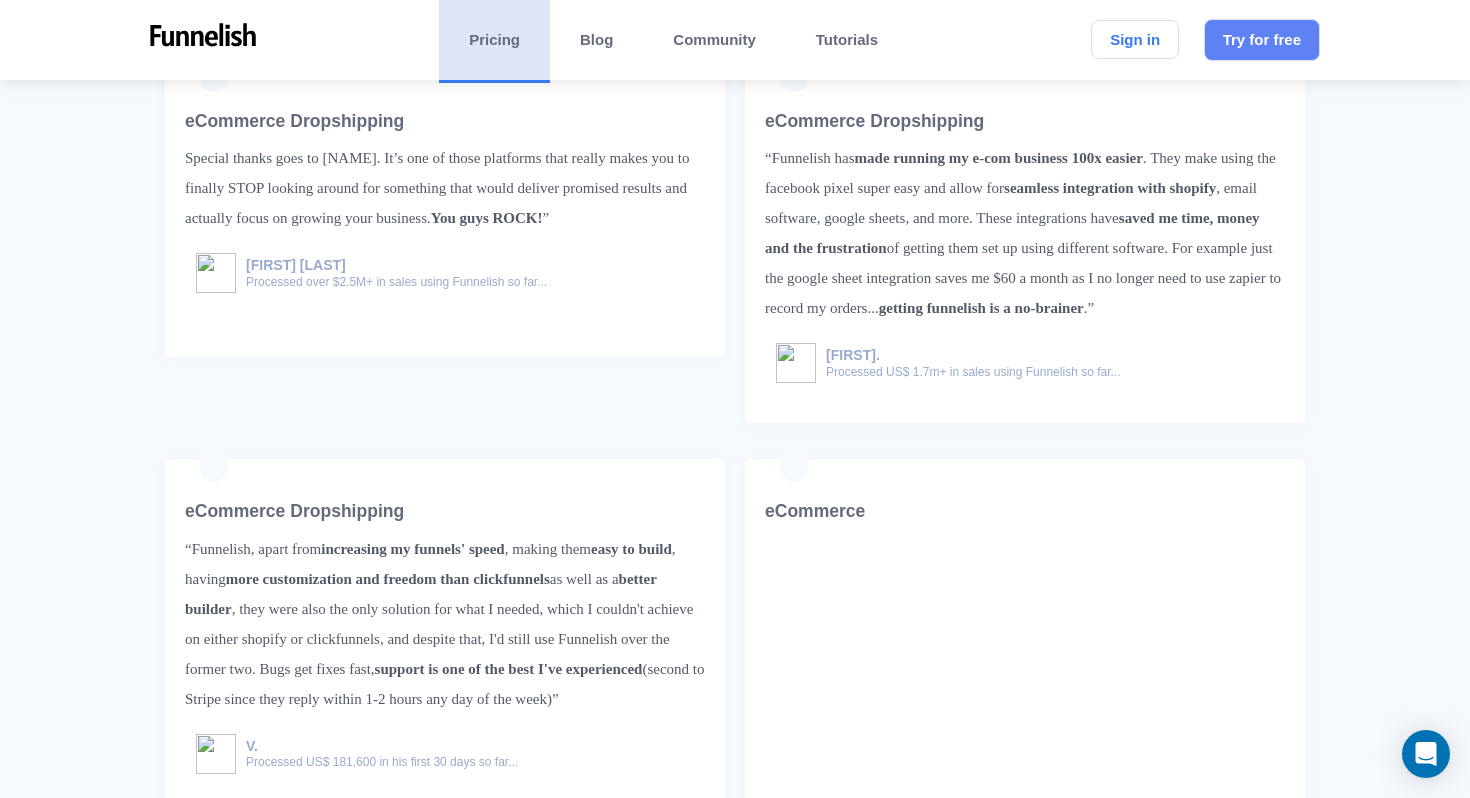 click on "“Now there are many platforms, apps and tools out there that promise to deliver great results,
however, you quickly realise that it’s not the case and not only you’ve wasted plenty of money
- more importantly - you’ve wasted the time.
Funnelish is one of the quickest platforms out there to adopt to ever changing environment and
the support just goes above and beyond to accommodate requests you may have.
Not only that - they educate you about other platforms too.
Special thanks goes to Yassine.
It’s one of those platforms that really makes you to finally STOP looking around for something
that would deliver promised results and actually focus on growing your business.
You guys ROCK! ”" at bounding box center (445, 188) 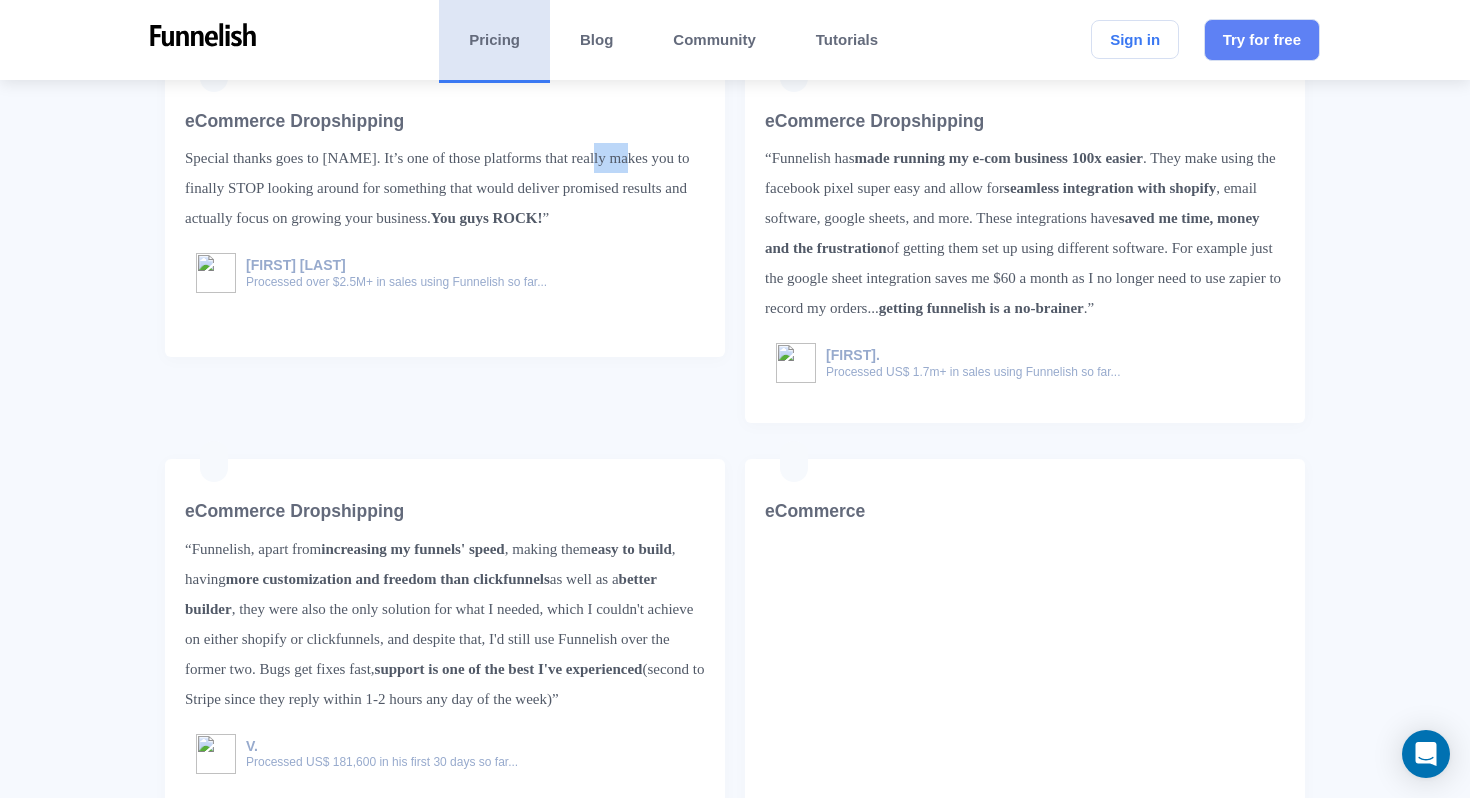 click on "“Now there are many platforms, apps and tools out there that promise to deliver great results,
however, you quickly realise that it’s not the case and not only you’ve wasted plenty of money
- more importantly - you’ve wasted the time.
Funnelish is one of the quickest platforms out there to adopt to ever changing environment and
the support just goes above and beyond to accommodate requests you may have.
Not only that - they educate you about other platforms too.
Special thanks goes to Yassine.
It’s one of those platforms that really makes you to finally STOP looking around for something
that would deliver promised results and actually focus on growing your business.
You guys ROCK! ”" at bounding box center [445, 188] 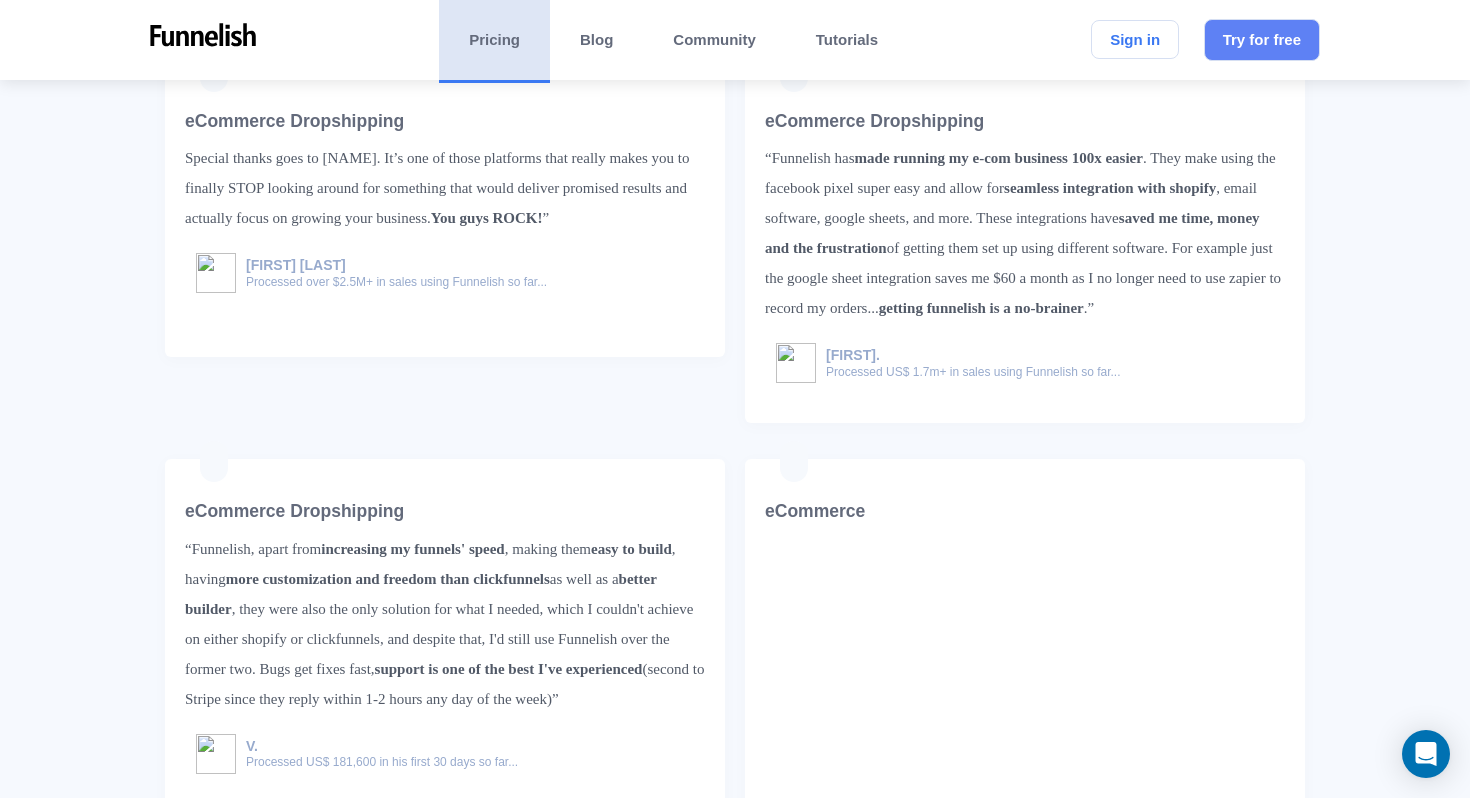 click on "“Now there are many platforms, apps and tools out there that promise to deliver great results,
however, you quickly realise that it’s not the case and not only you’ve wasted plenty of money
- more importantly - you’ve wasted the time.
Funnelish is one of the quickest platforms out there to adopt to ever changing environment and
the support just goes above and beyond to accommodate requests you may have.
Not only that - they educate you about other platforms too.
Special thanks goes to Yassine.
It’s one of those platforms that really makes you to finally STOP looking around for something
that would deliver promised results and actually focus on growing your business.
You guys ROCK! ”" at bounding box center (445, 188) 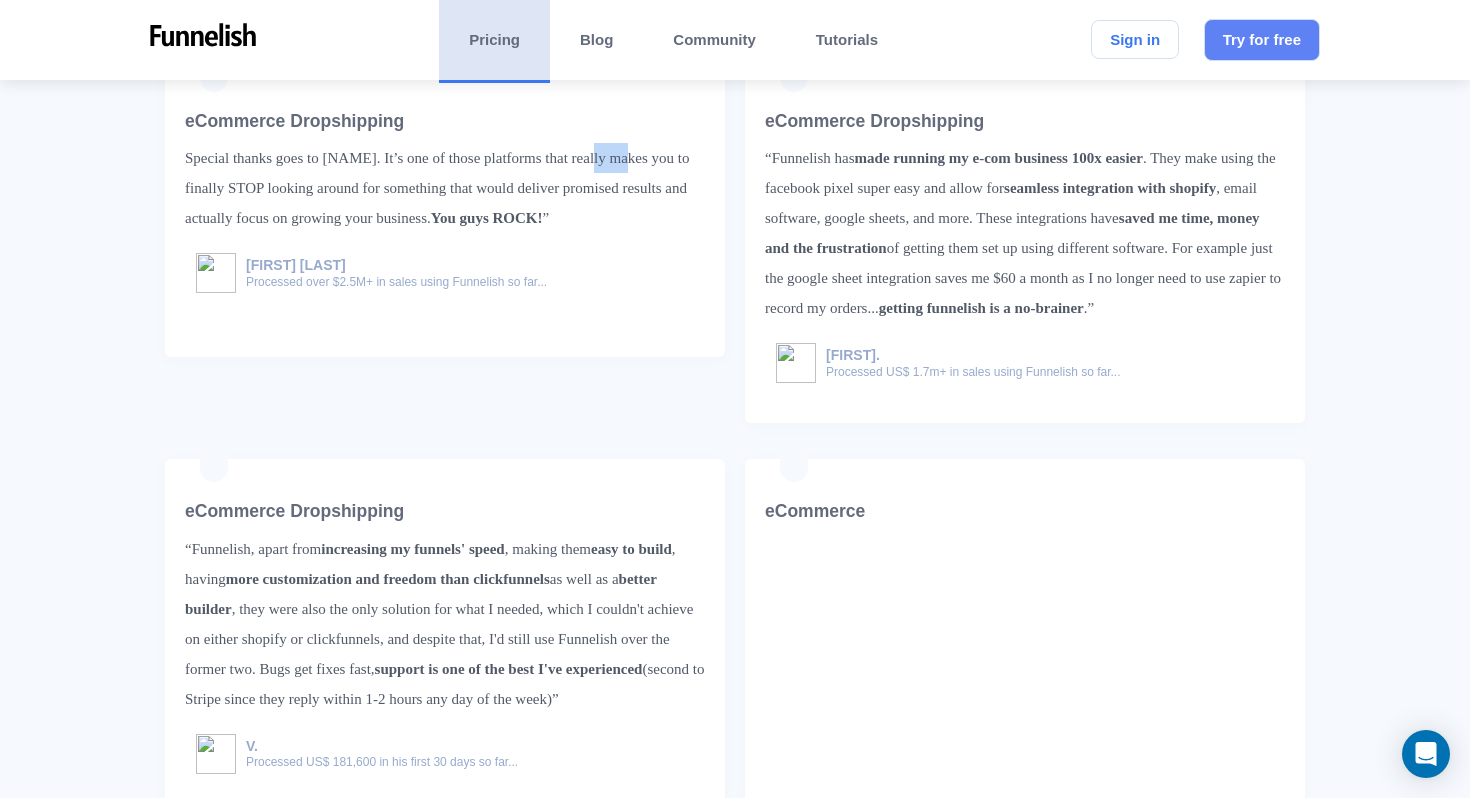 click on "“Now there are many platforms, apps and tools out there that promise to deliver great results,
however, you quickly realise that it’s not the case and not only you’ve wasted plenty of money
- more importantly - you’ve wasted the time.
Funnelish is one of the quickest platforms out there to adopt to ever changing environment and
the support just goes above and beyond to accommodate requests you may have.
Not only that - they educate you about other platforms too.
Special thanks goes to Yassine.
It’s one of those platforms that really makes you to finally STOP looking around for something
that would deliver promised results and actually focus on growing your business.
You guys ROCK! ”" at bounding box center [445, 188] 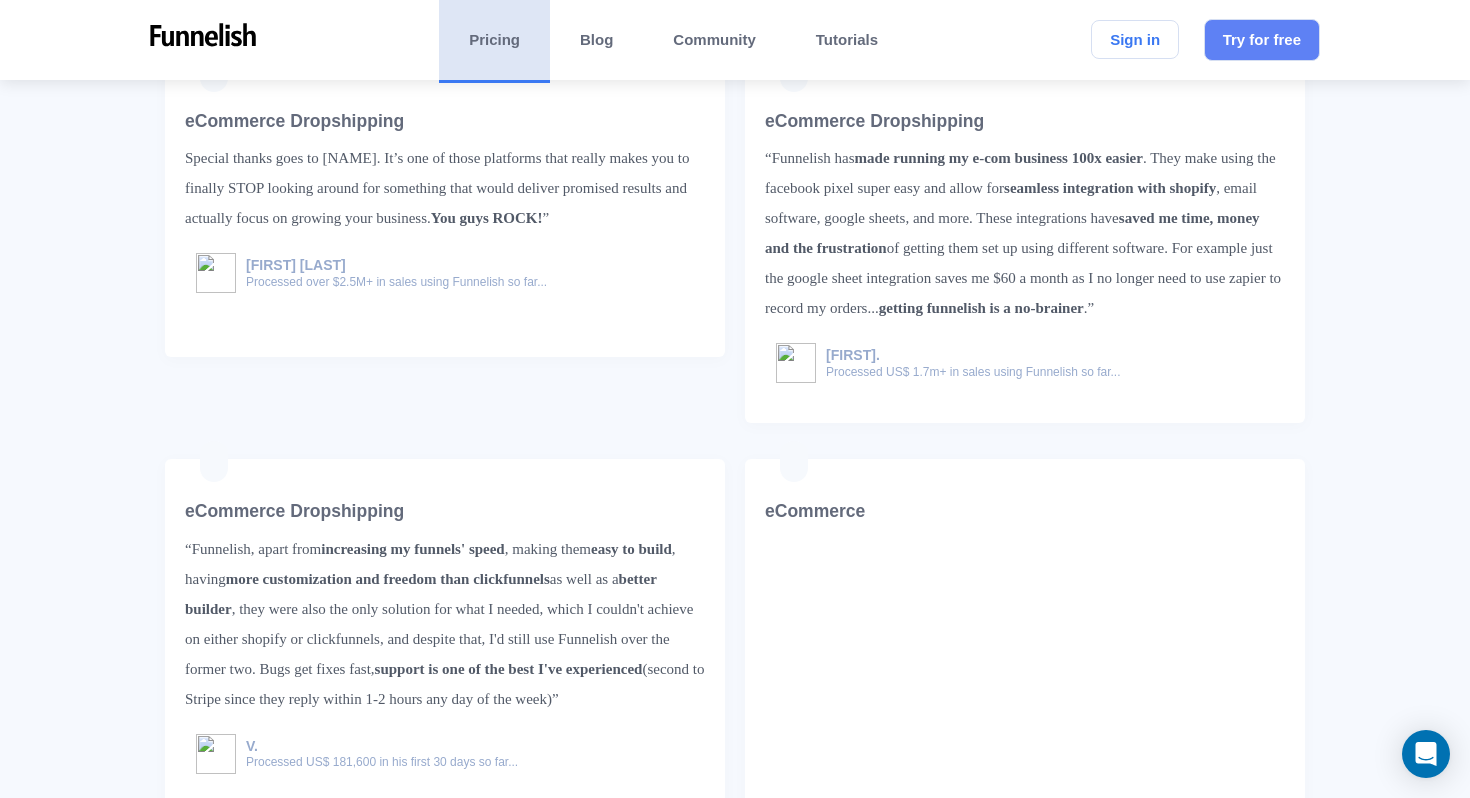 click on "“Now there are many platforms, apps and tools out there that promise to deliver great results,
however, you quickly realise that it’s not the case and not only you’ve wasted plenty of money
- more importantly - you’ve wasted the time.
Funnelish is one of the quickest platforms out there to adopt to ever changing environment and
the support just goes above and beyond to accommodate requests you may have.
Not only that - they educate you about other platforms too.
Special thanks goes to Yassine.
It’s one of those platforms that really makes you to finally STOP looking around for something
that would deliver promised results and actually focus on growing your business.
You guys ROCK! ”" at bounding box center [445, 188] 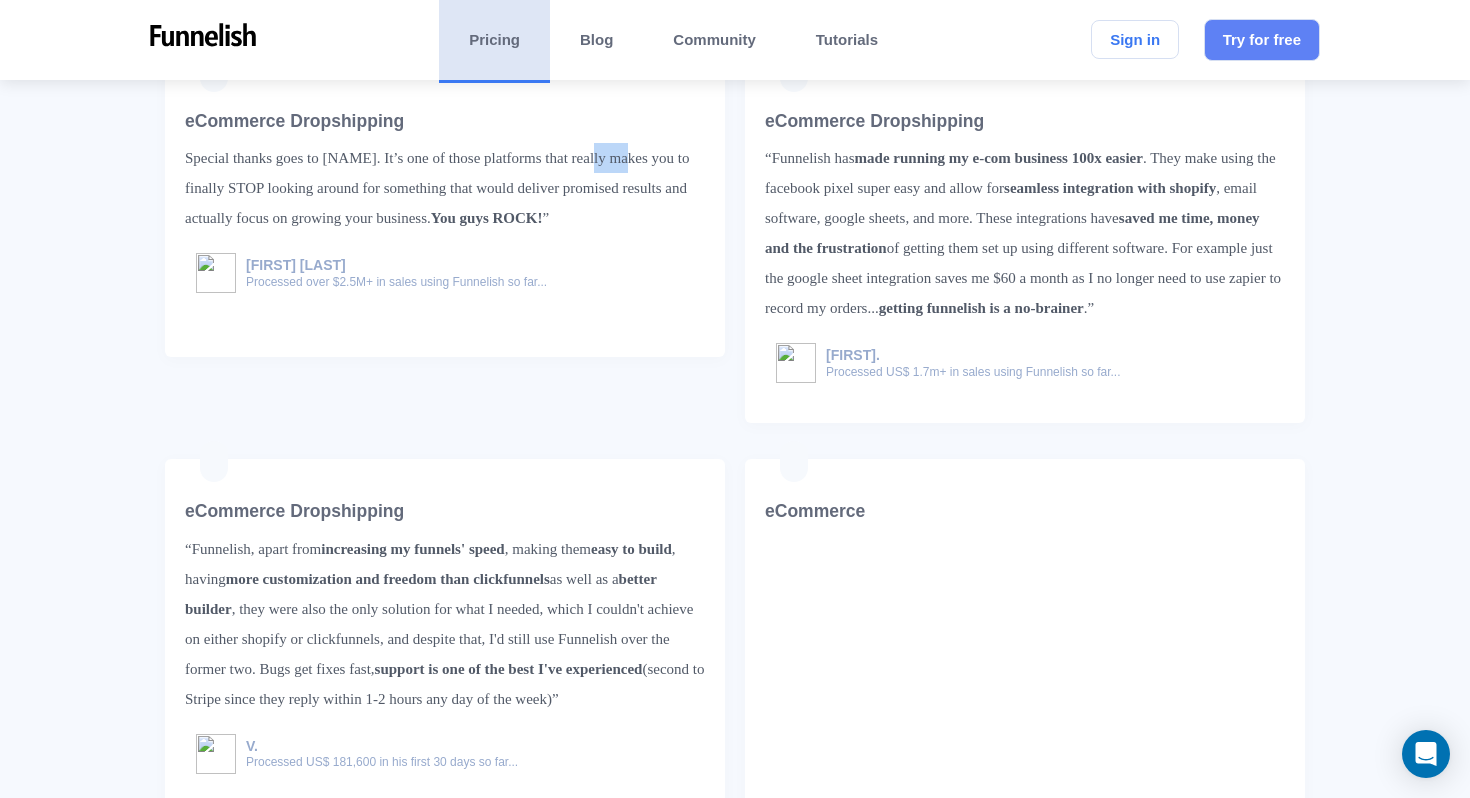 click on "“Now there are many platforms, apps and tools out there that promise to deliver great results,
however, you quickly realise that it’s not the case and not only you’ve wasted plenty of money
- more importantly - you’ve wasted the time.
Funnelish is one of the quickest platforms out there to adopt to ever changing environment and
the support just goes above and beyond to accommodate requests you may have.
Not only that - they educate you about other platforms too.
Special thanks goes to Yassine.
It’s one of those platforms that really makes you to finally STOP looking around for something
that would deliver promised results and actually focus on growing your business.
You guys ROCK! ”" at bounding box center [445, 188] 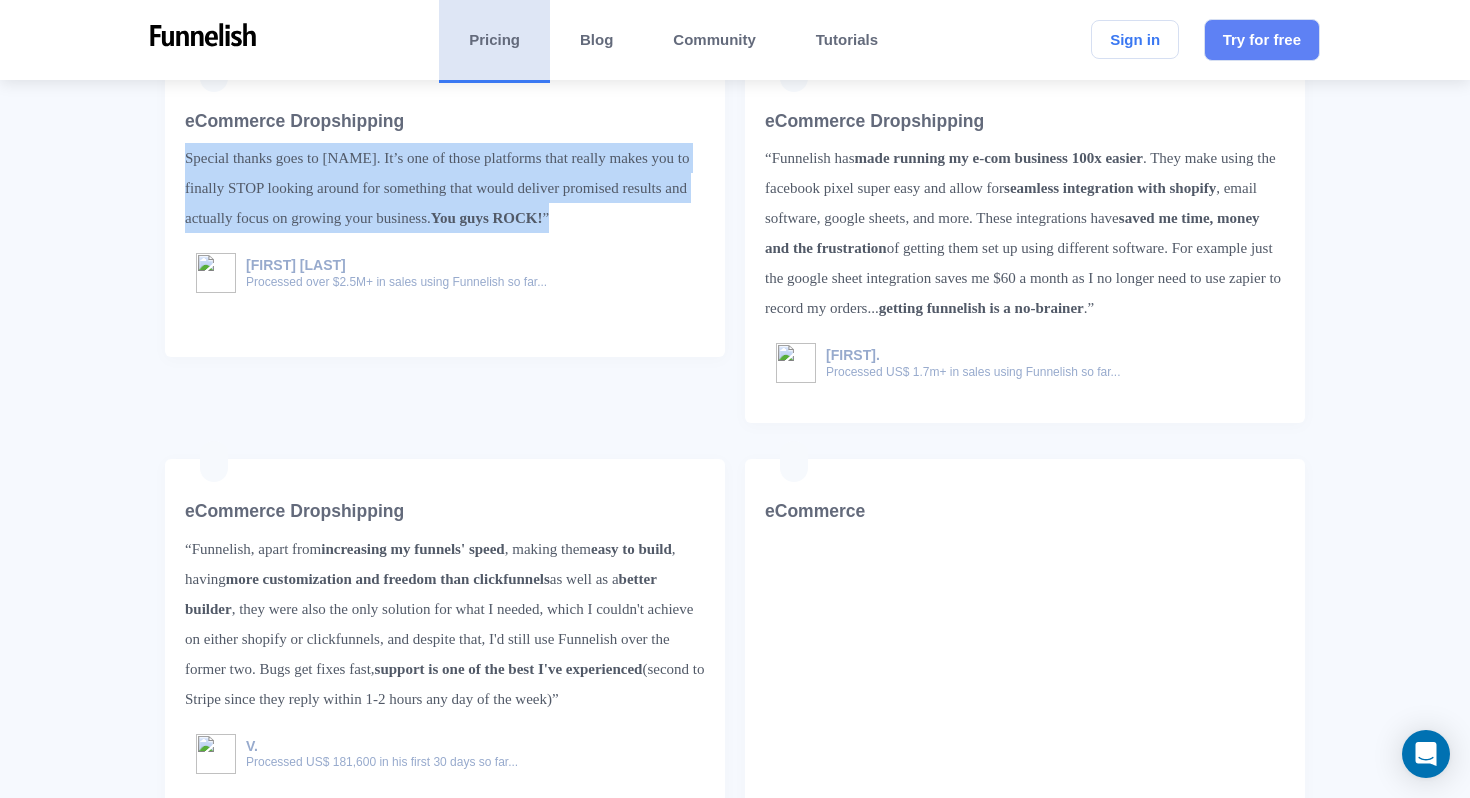 click on "“Now there are many platforms, apps and tools out there that promise to deliver great results,
however, you quickly realise that it’s not the case and not only you’ve wasted plenty of money
- more importantly - you’ve wasted the time.
Funnelish is one of the quickest platforms out there to adopt to ever changing environment and
the support just goes above and beyond to accommodate requests you may have.
Not only that - they educate you about other platforms too.
Special thanks goes to Yassine.
It’s one of those platforms that really makes you to finally STOP looking around for something
that would deliver promised results and actually focus on growing your business.
You guys ROCK! ”" at bounding box center (445, 188) 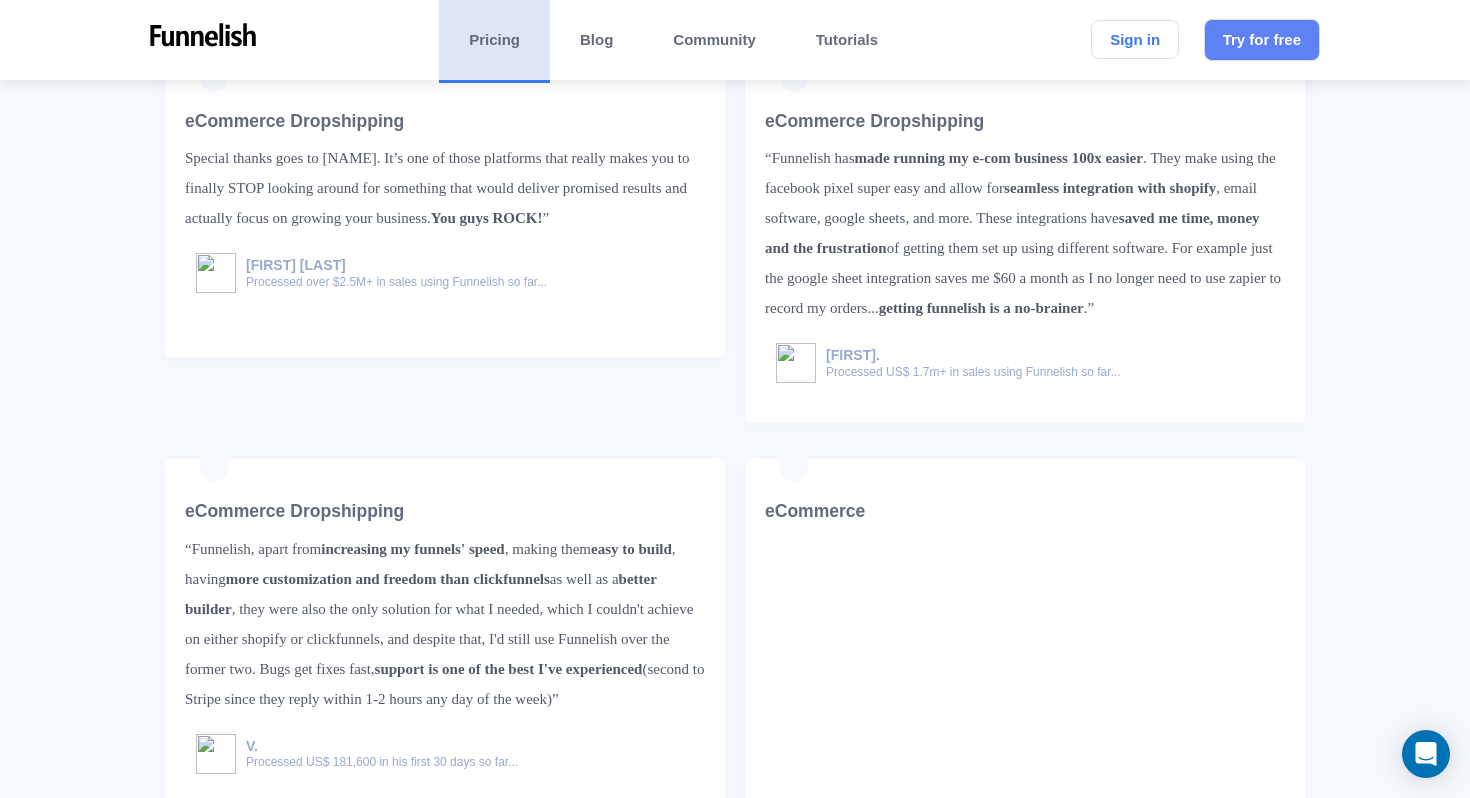 click on "“Now there are many platforms, apps and tools out there that promise to deliver great results,
however, you quickly realise that it’s not the case and not only you’ve wasted plenty of money
- more importantly - you’ve wasted the time.
Funnelish is one of the quickest platforms out there to adopt to ever changing environment and
the support just goes above and beyond to accommodate requests you may have.
Not only that - they educate you about other platforms too.
Special thanks goes to Yassine.
It’s one of those platforms that really makes you to finally STOP looking around for something
that would deliver promised results and actually focus on growing your business.
You guys ROCK! ”" at bounding box center (445, 188) 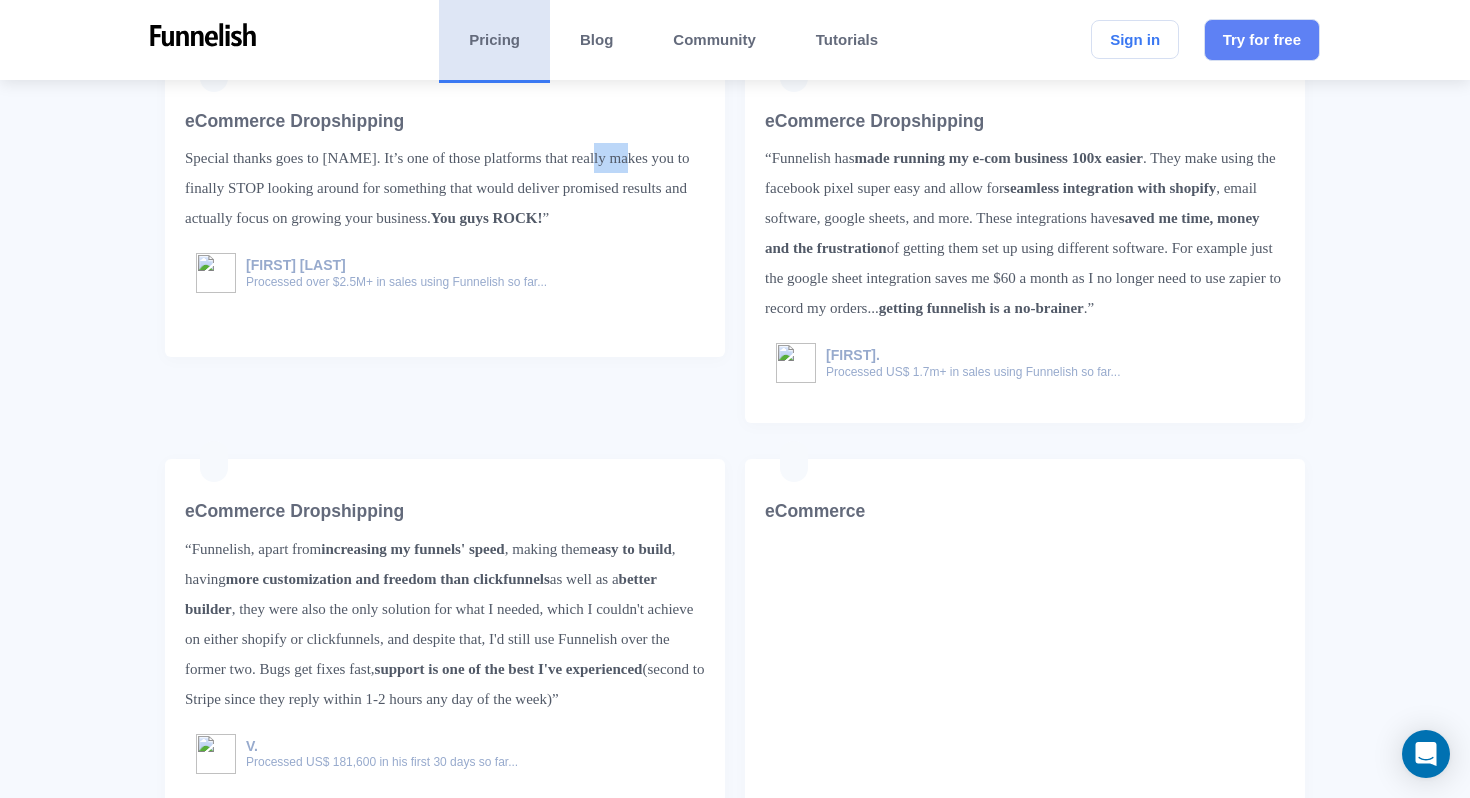 click on "“Now there are many platforms, apps and tools out there that promise to deliver great results,
however, you quickly realise that it’s not the case and not only you’ve wasted plenty of money
- more importantly - you’ve wasted the time.
Funnelish is one of the quickest platforms out there to adopt to ever changing environment and
the support just goes above and beyond to accommodate requests you may have.
Not only that - they educate you about other platforms too.
Special thanks goes to Yassine.
It’s one of those platforms that really makes you to finally STOP looking around for something
that would deliver promised results and actually focus on growing your business.
You guys ROCK! ”" at bounding box center [445, 188] 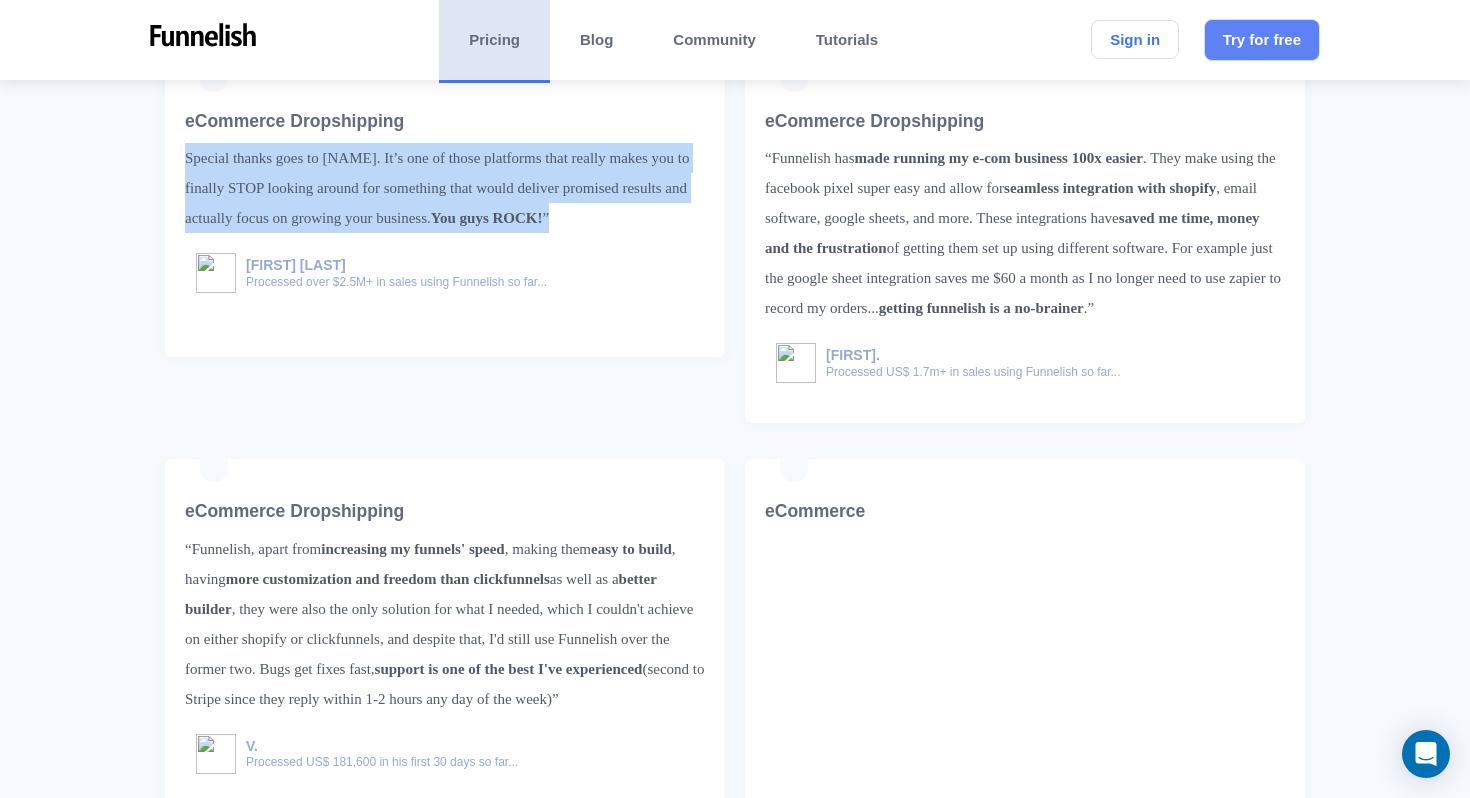 click on "“Now there are many platforms, apps and tools out there that promise to deliver great results,
however, you quickly realise that it’s not the case and not only you’ve wasted plenty of money
- more importantly - you’ve wasted the time.
Funnelish is one of the quickest platforms out there to adopt to ever changing environment and
the support just goes above and beyond to accommodate requests you may have.
Not only that - they educate you about other platforms too.
Special thanks goes to Yassine.
It’s one of those platforms that really makes you to finally STOP looking around for something
that would deliver promised results and actually focus on growing your business.
You guys ROCK! ”" at bounding box center (445, 188) 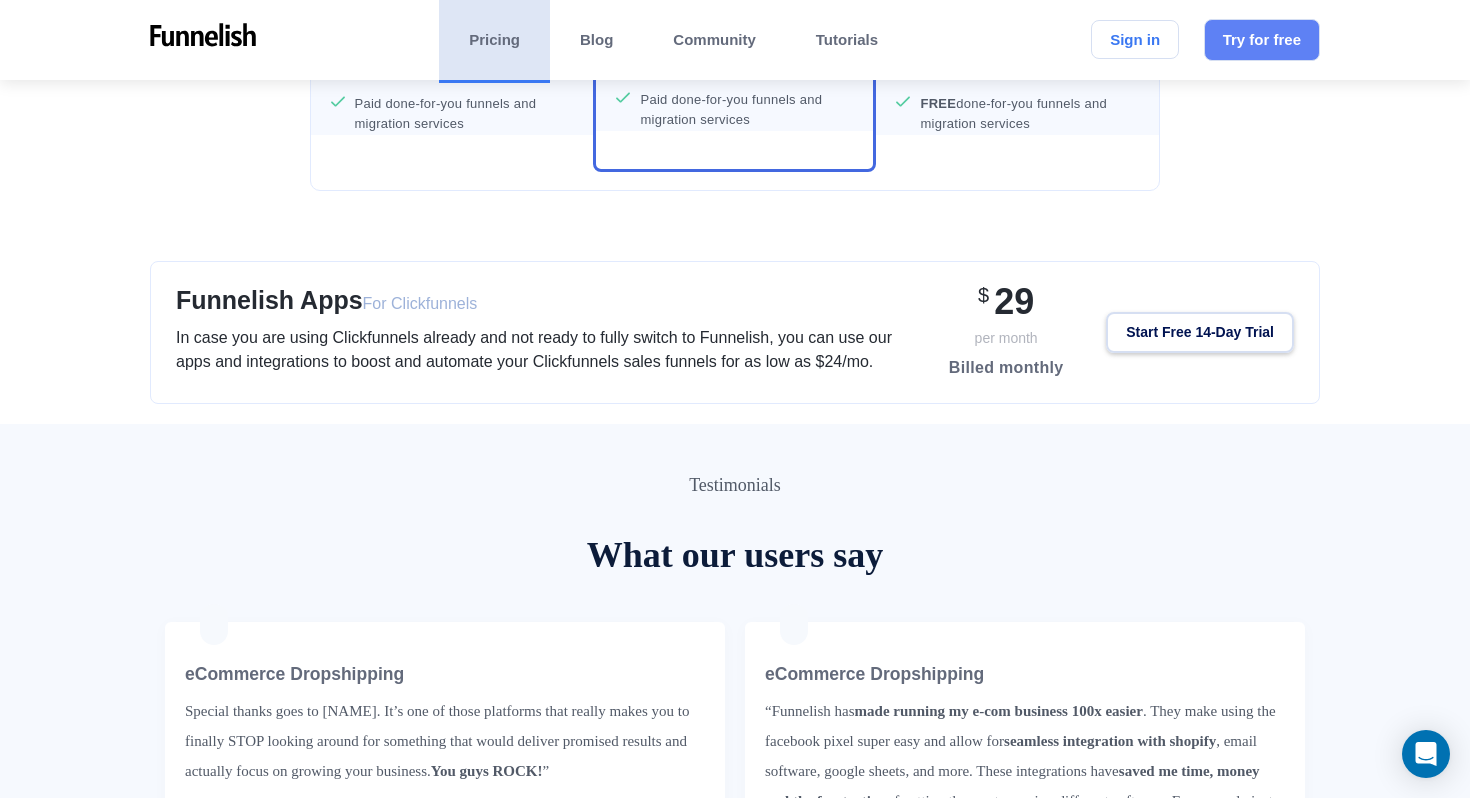 scroll, scrollTop: 1484, scrollLeft: 0, axis: vertical 